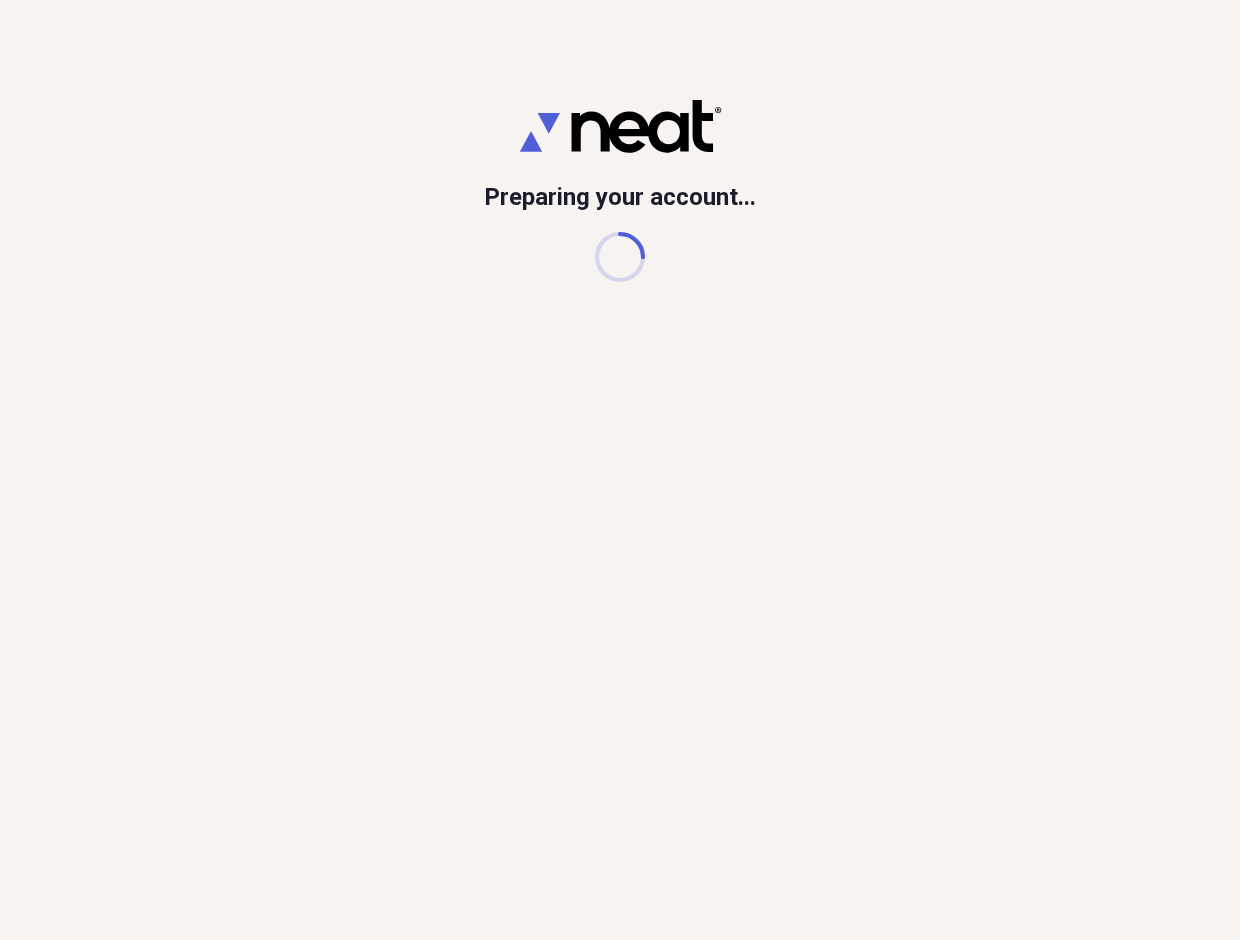 scroll, scrollTop: 0, scrollLeft: 0, axis: both 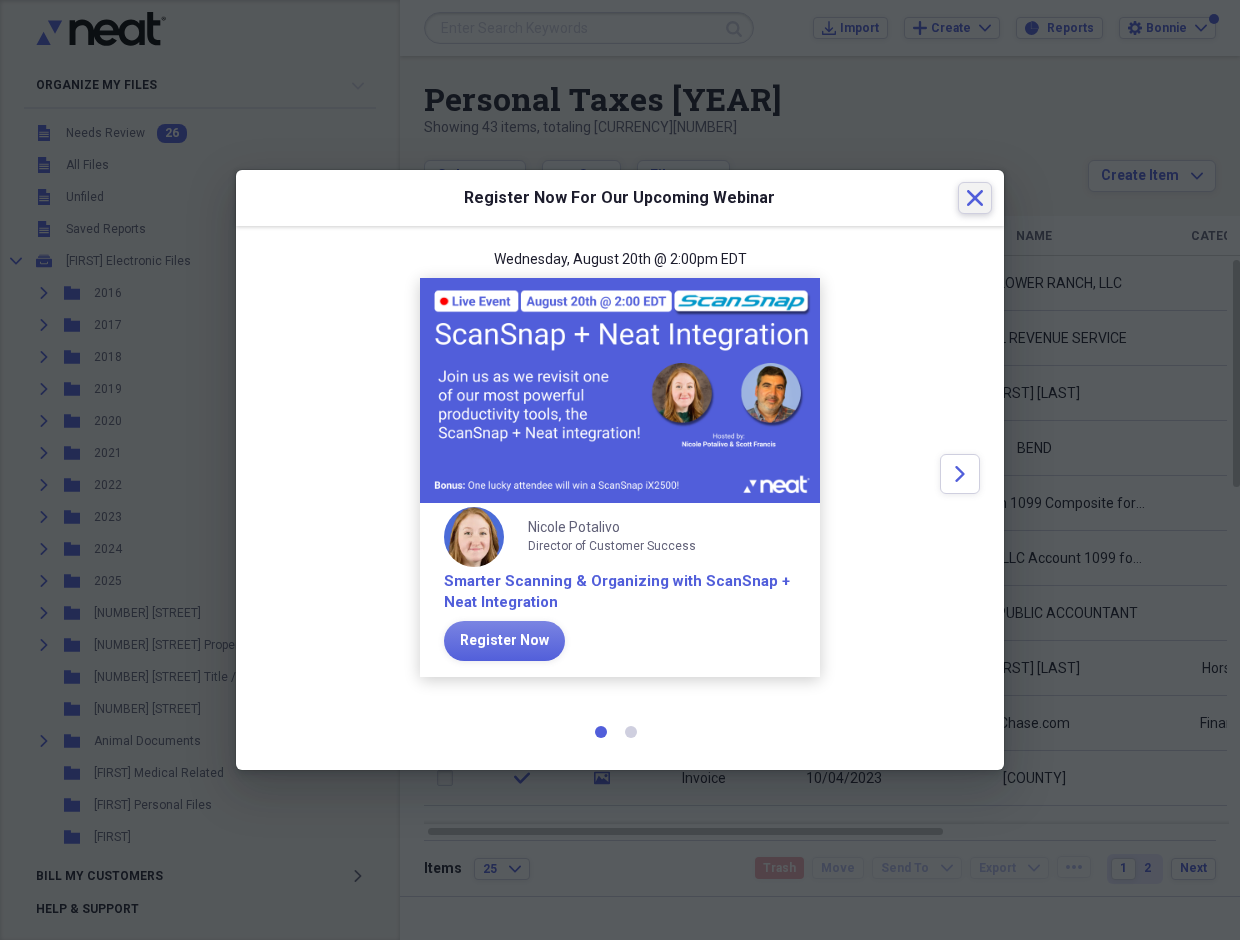 click on "Close" at bounding box center (975, 198) 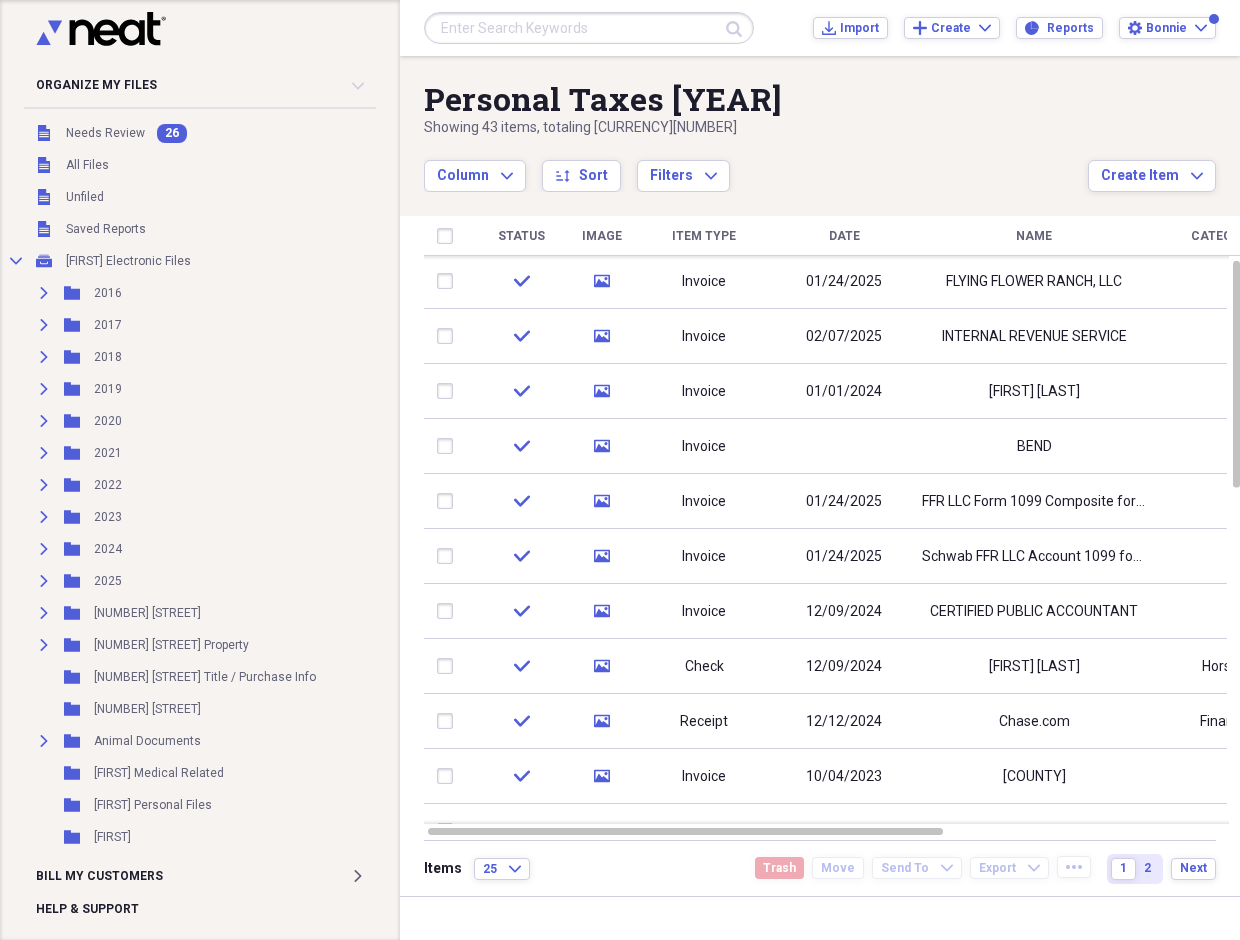 click at bounding box center (589, 28) 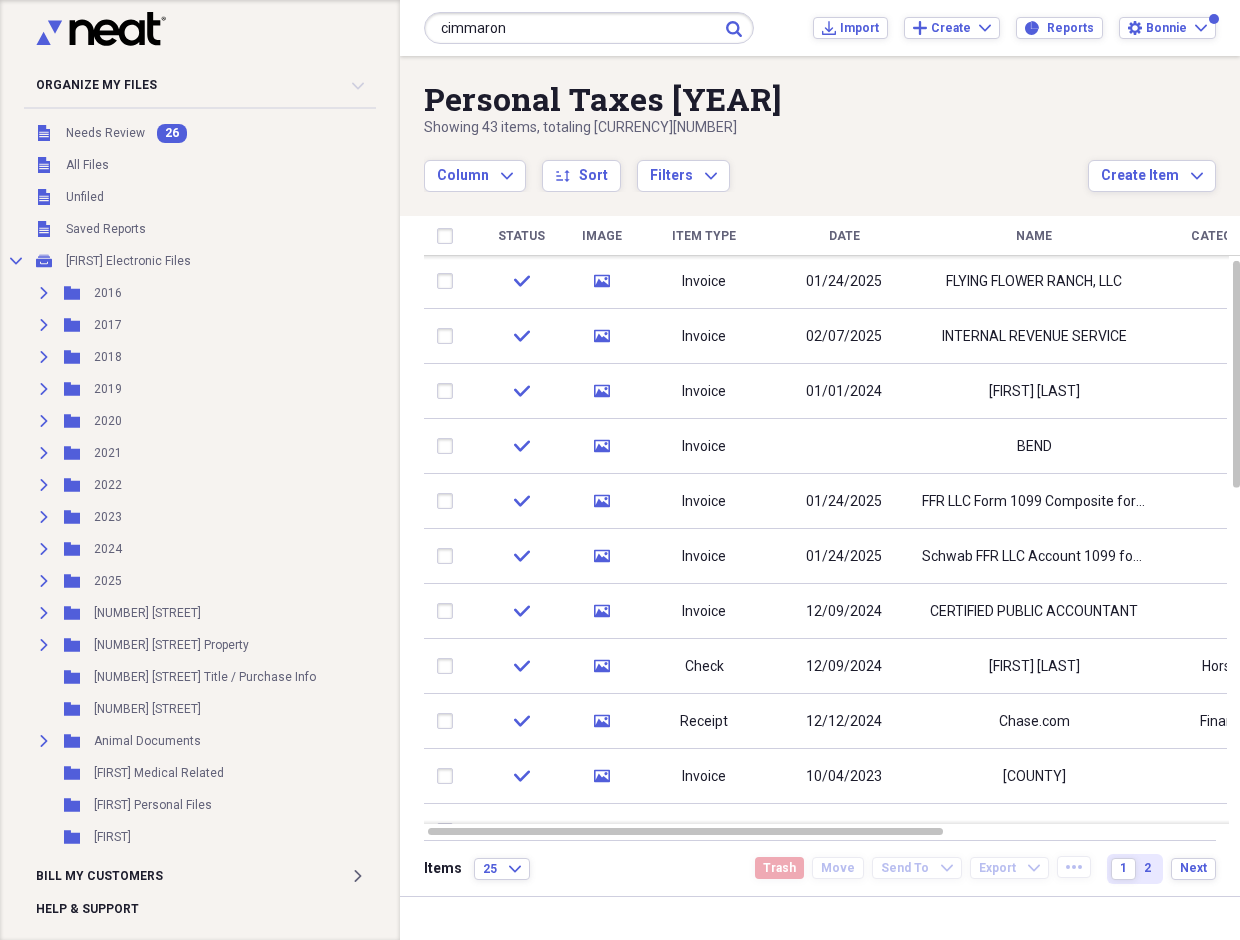 type on "cimmaron" 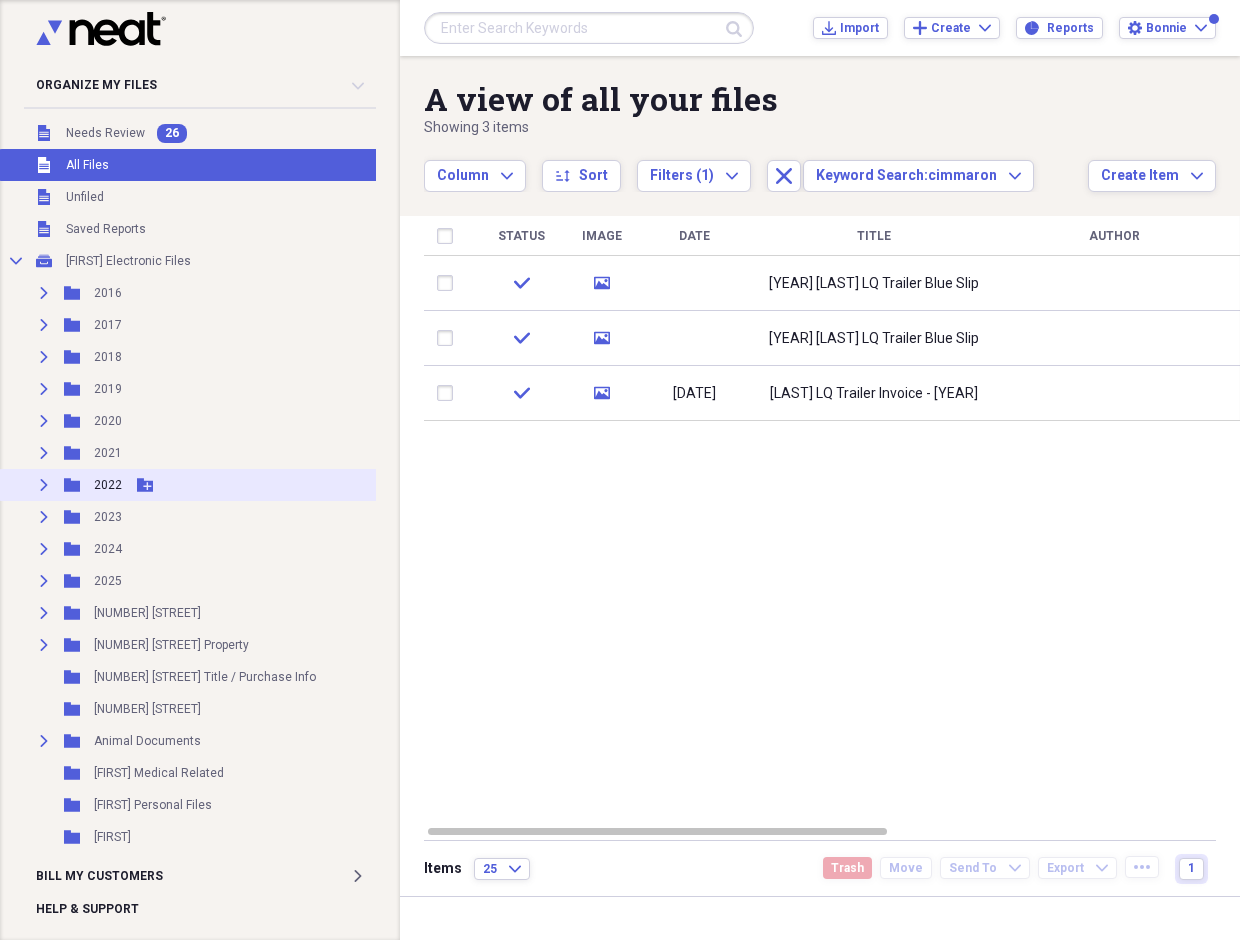 click 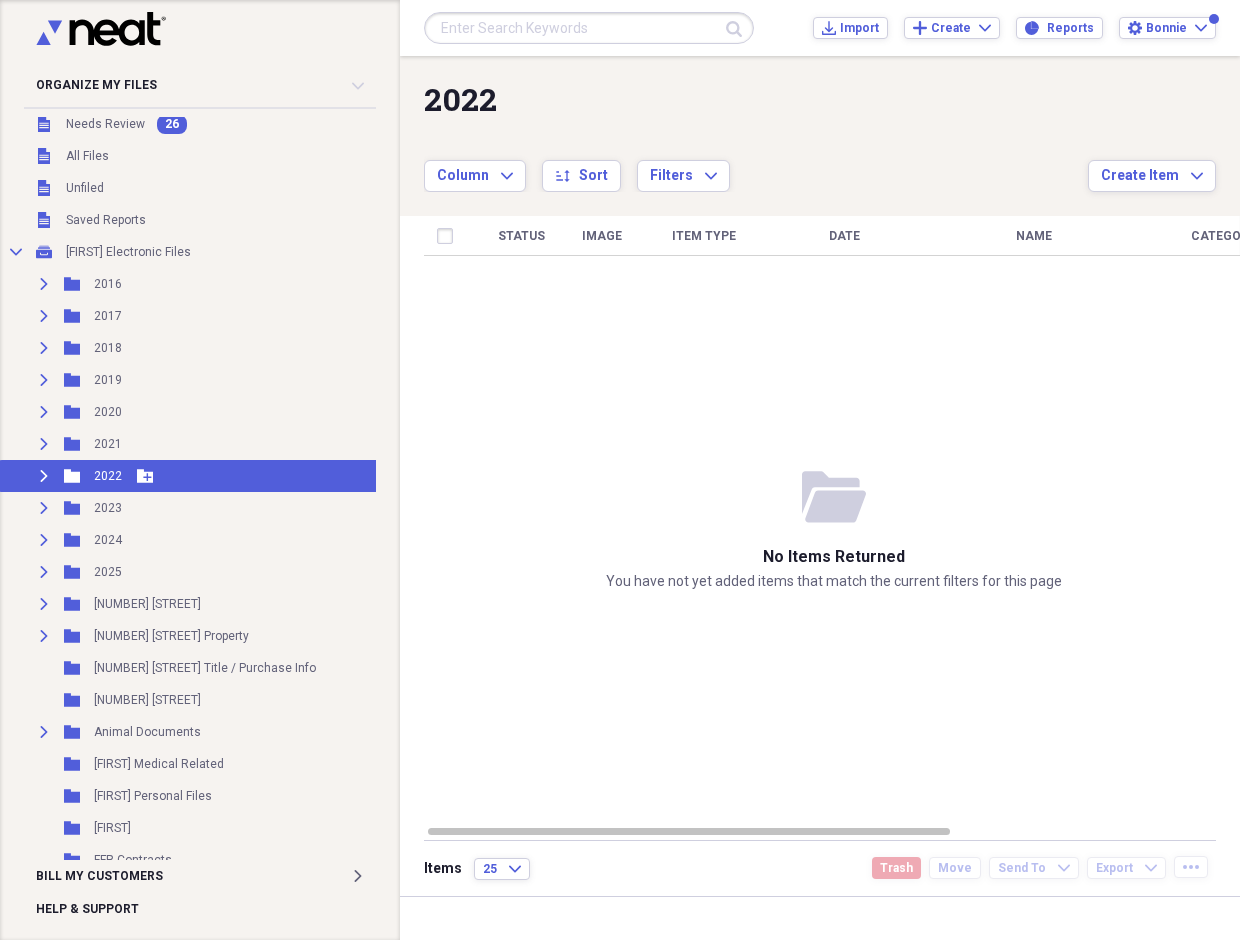 scroll, scrollTop: 11, scrollLeft: 0, axis: vertical 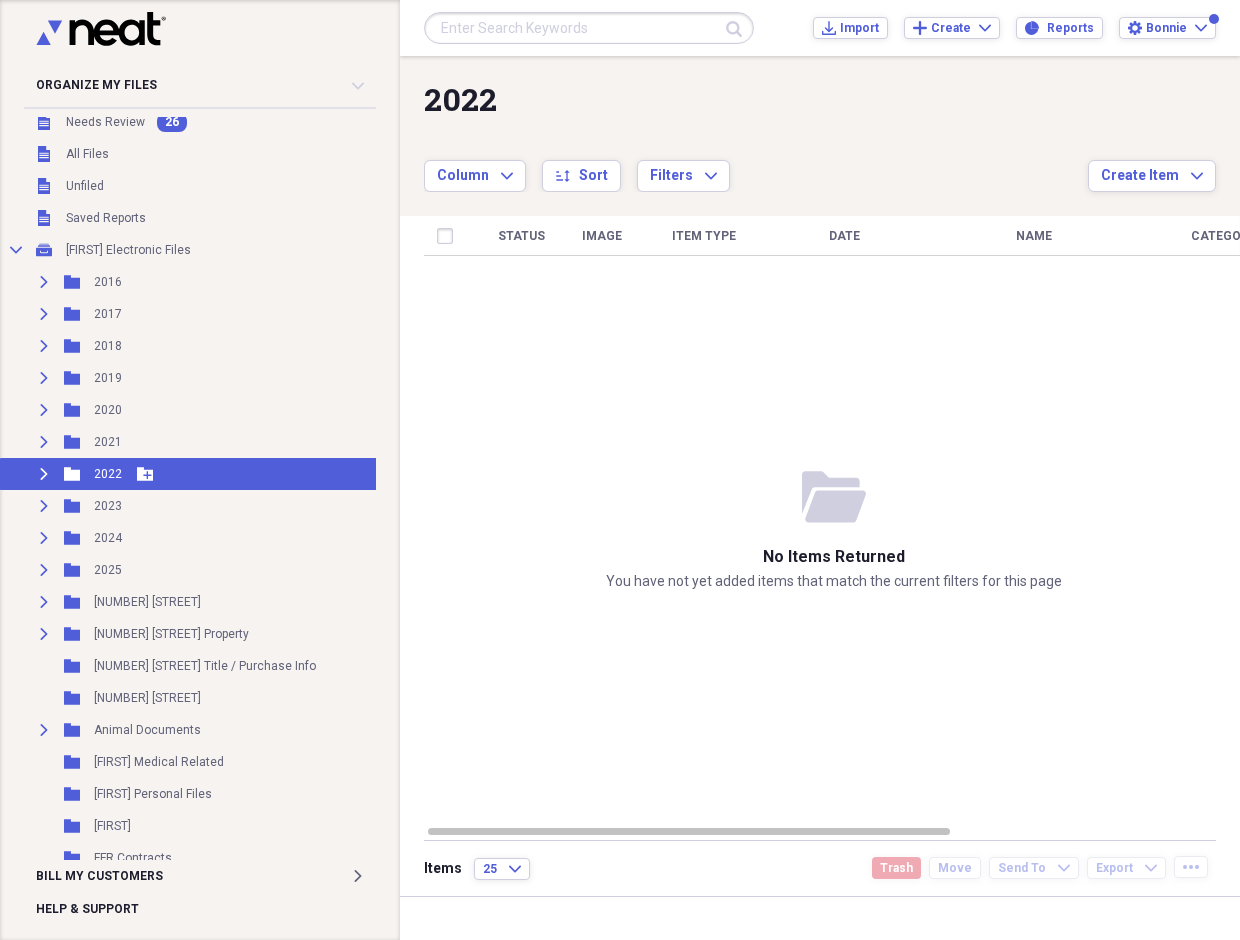 click on "Expand" 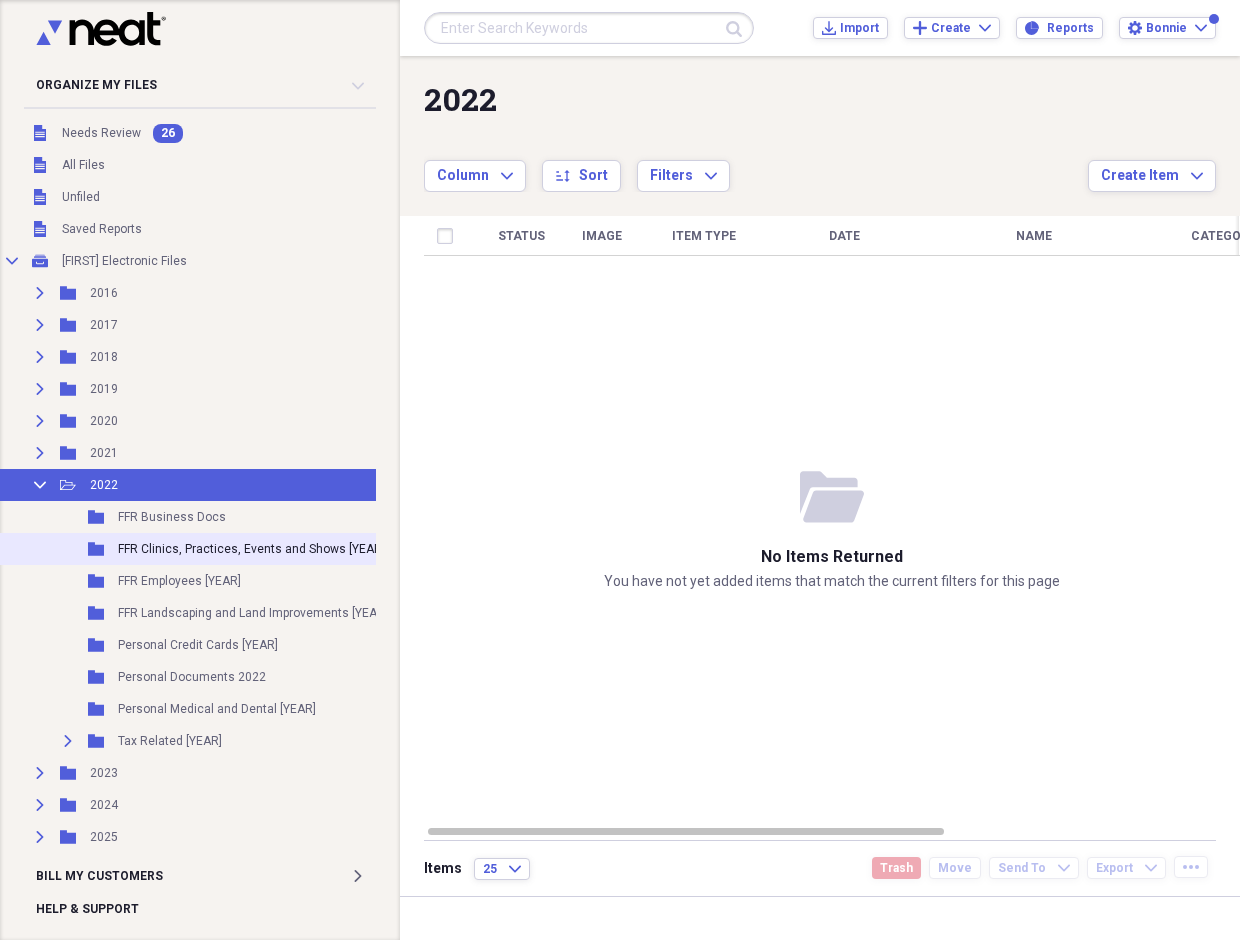 scroll, scrollTop: 7, scrollLeft: 5, axis: both 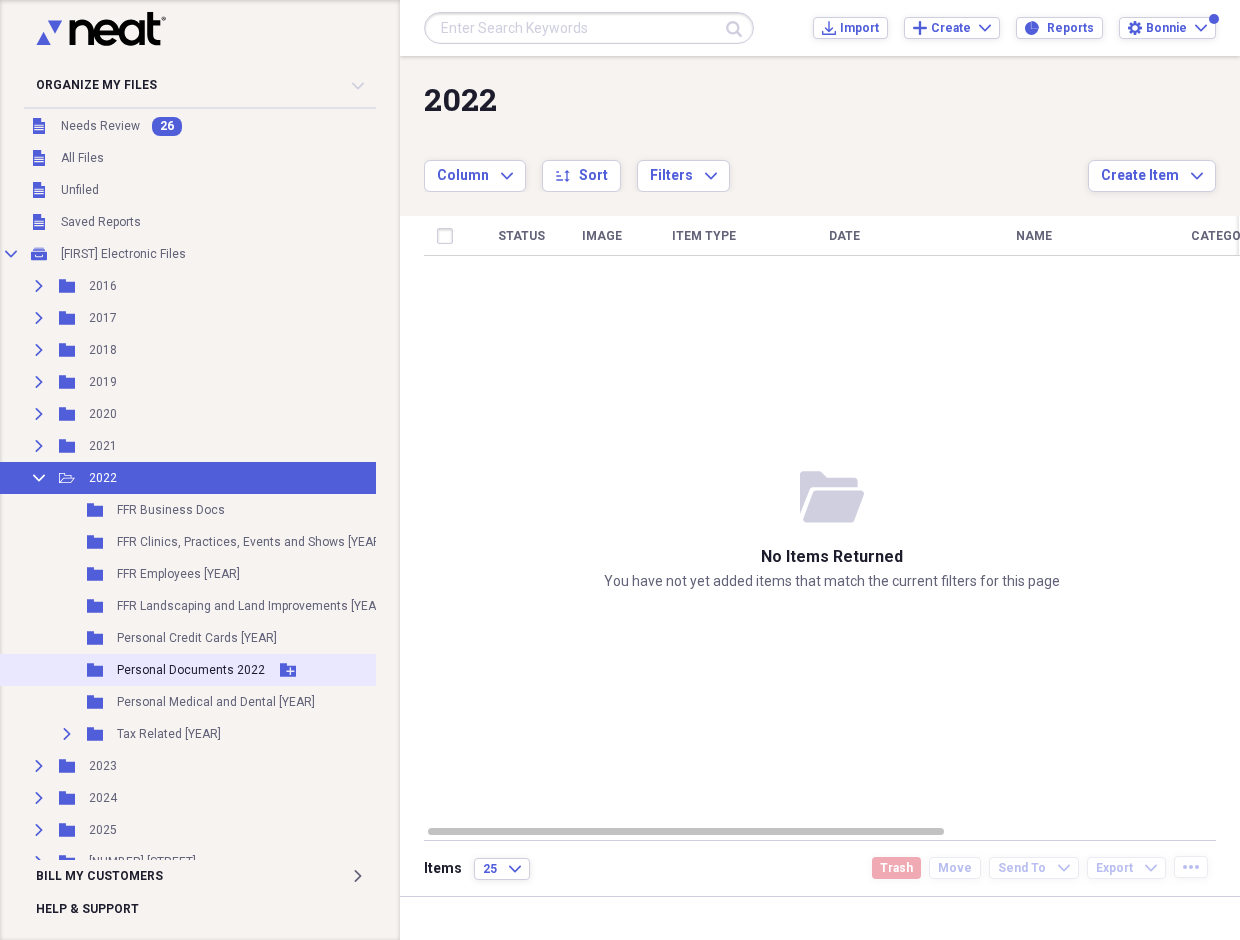 click on "Personal Documents 2022" at bounding box center (191, 670) 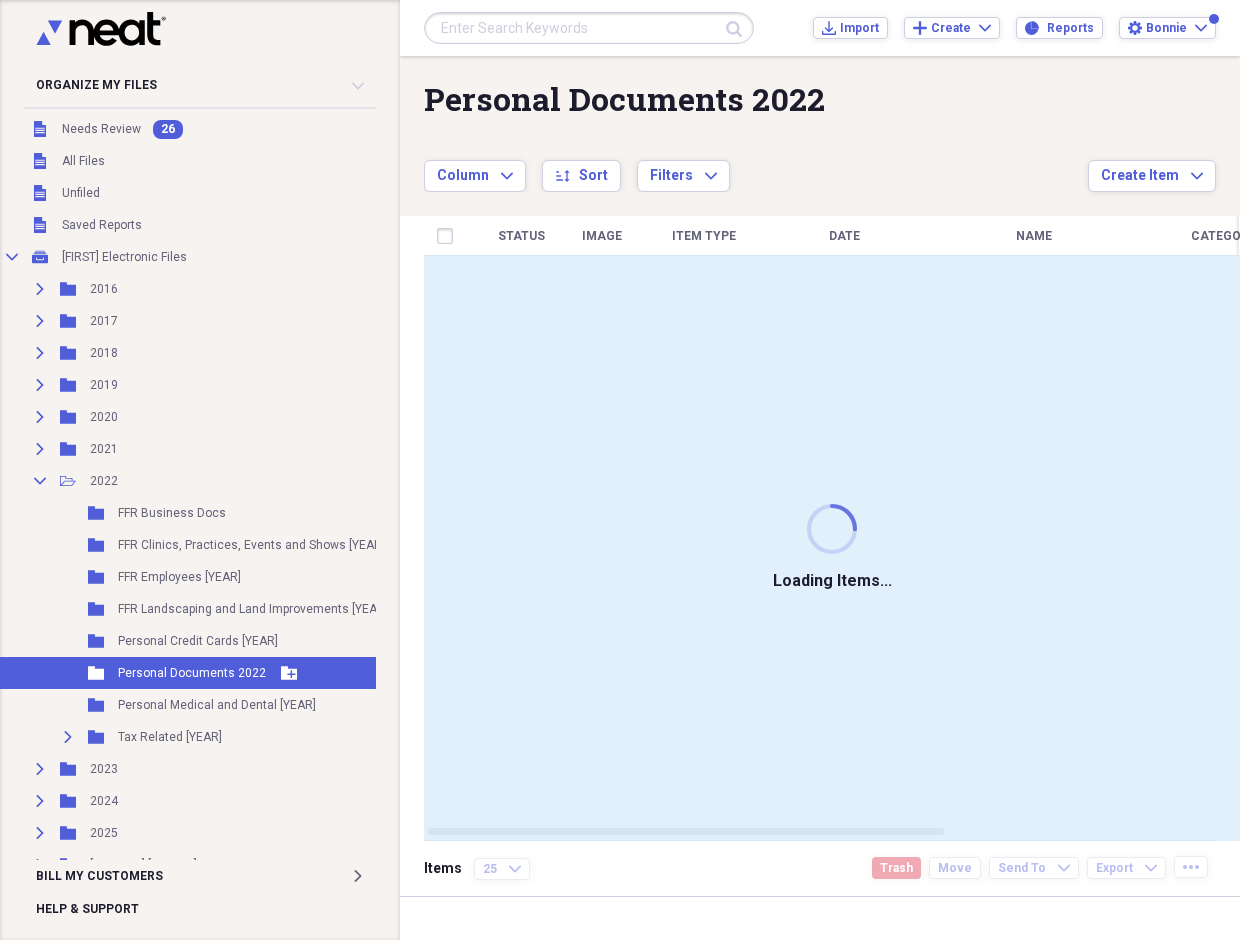 scroll, scrollTop: 4, scrollLeft: 5, axis: both 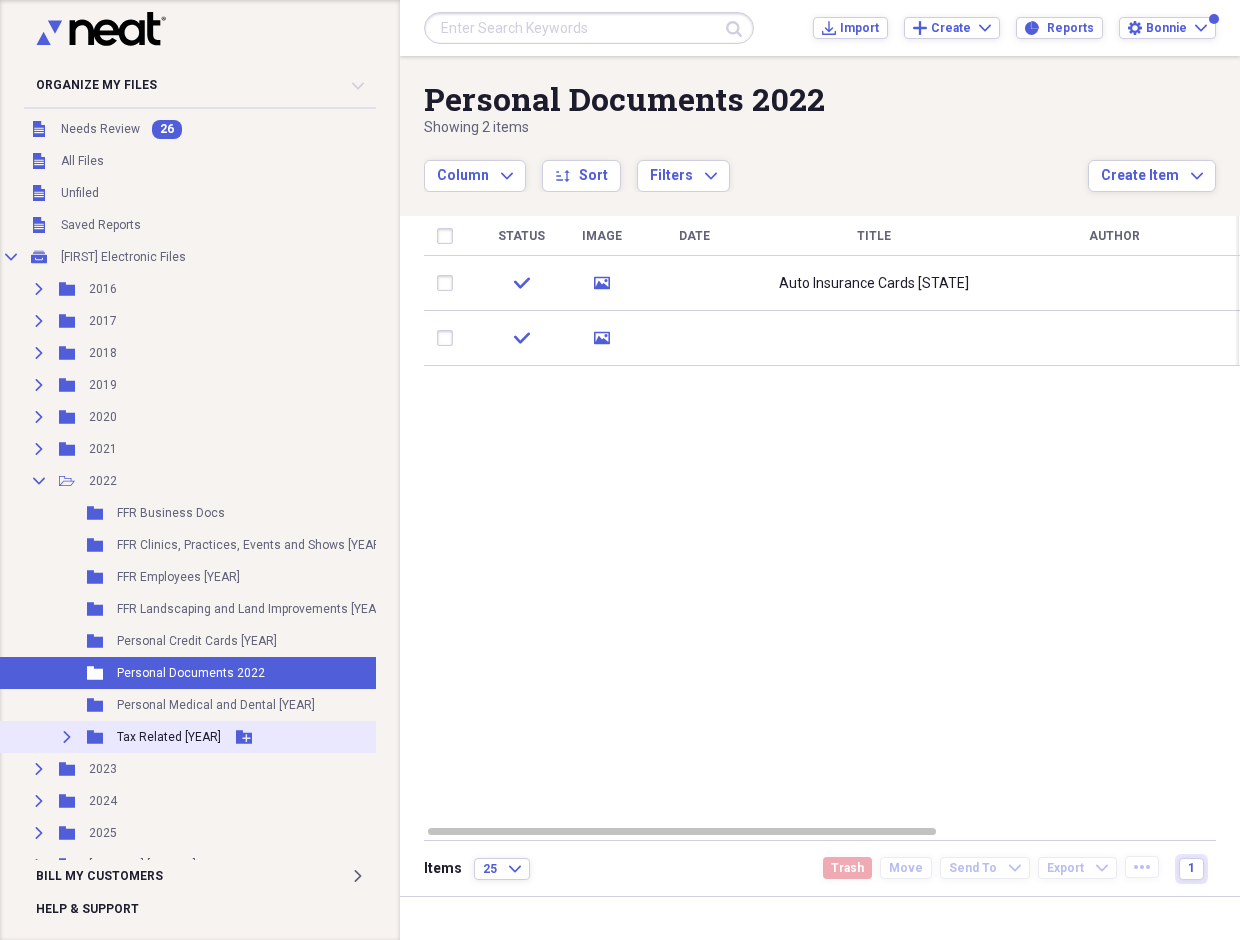 click on "Expand" 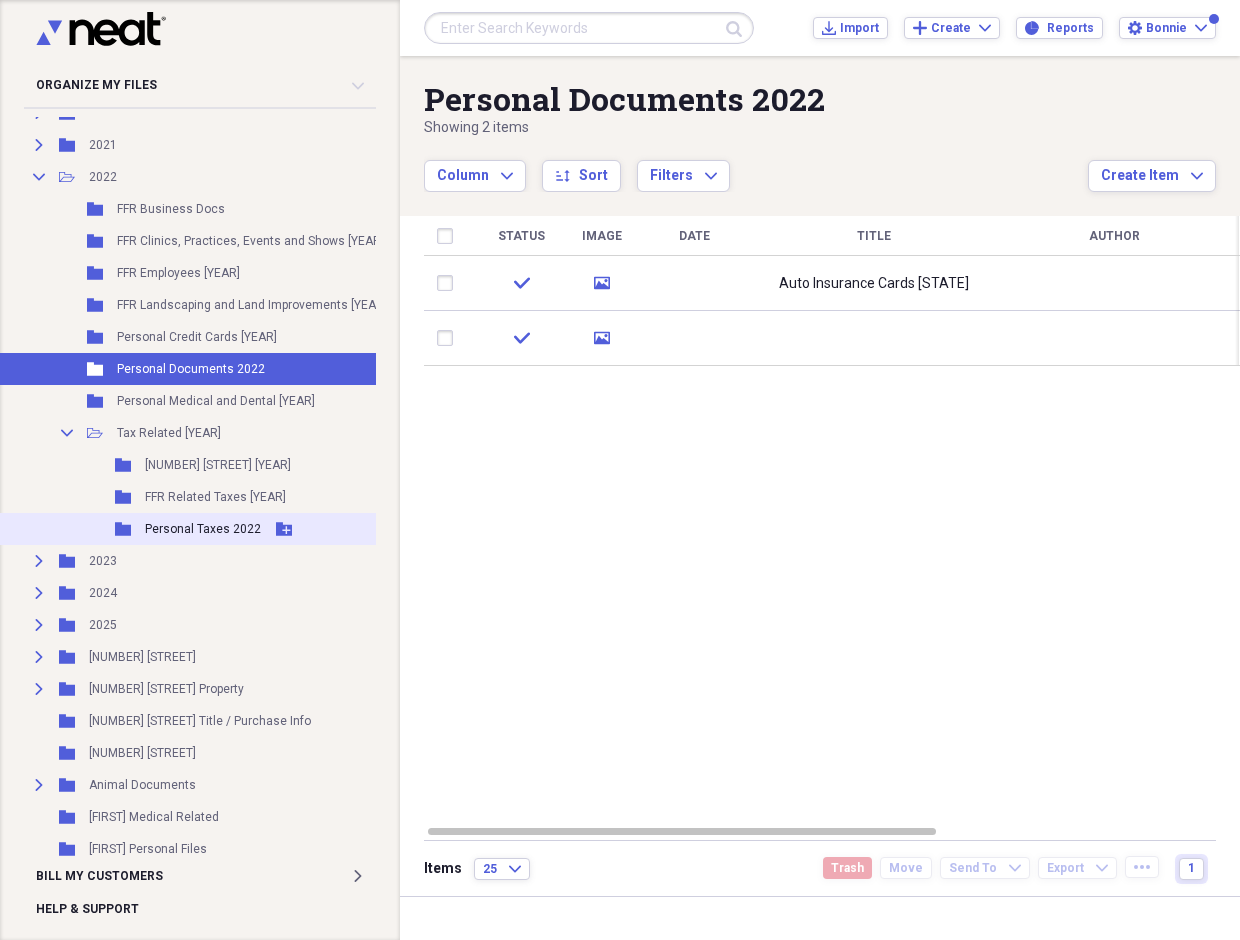scroll, scrollTop: 322, scrollLeft: 5, axis: both 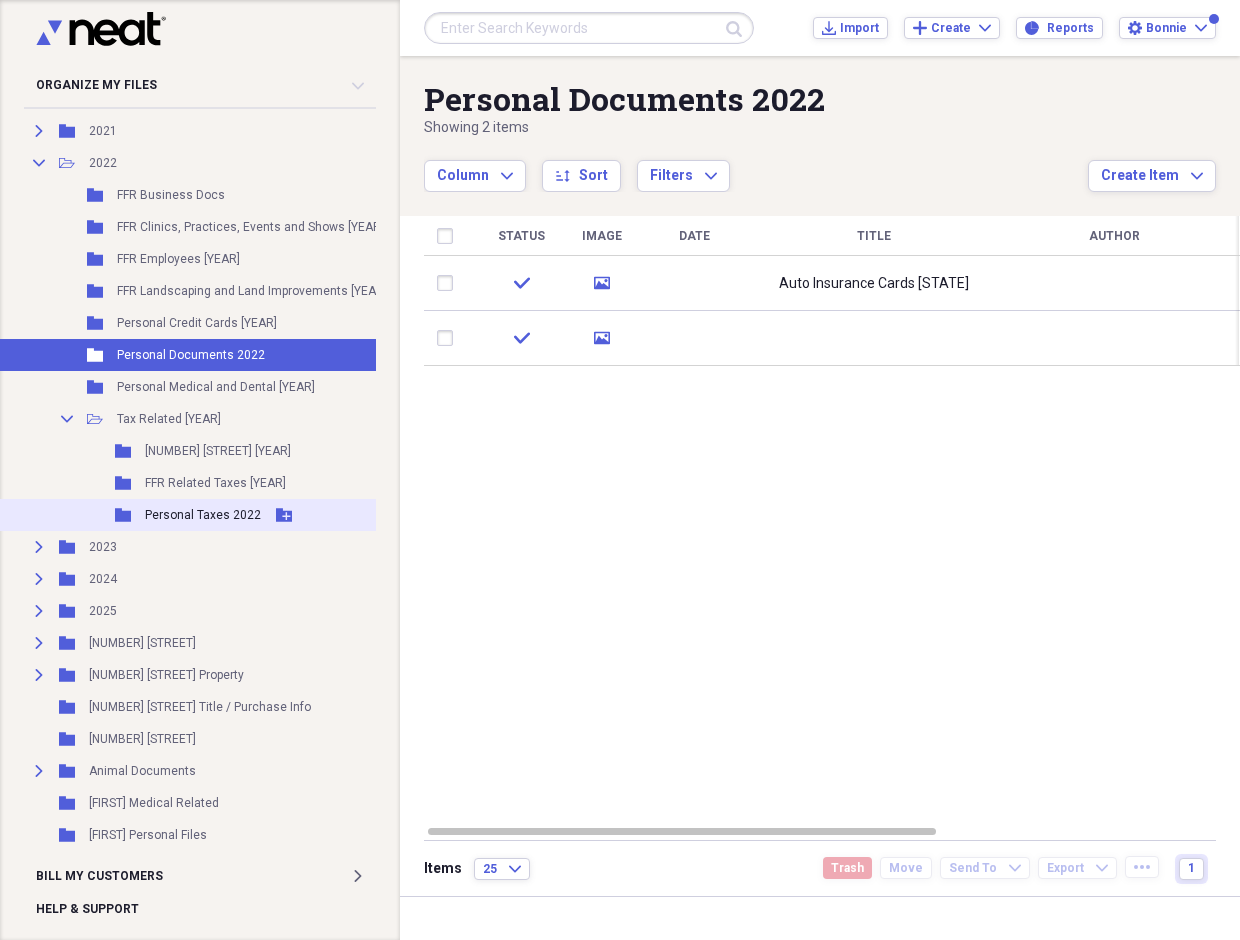 click 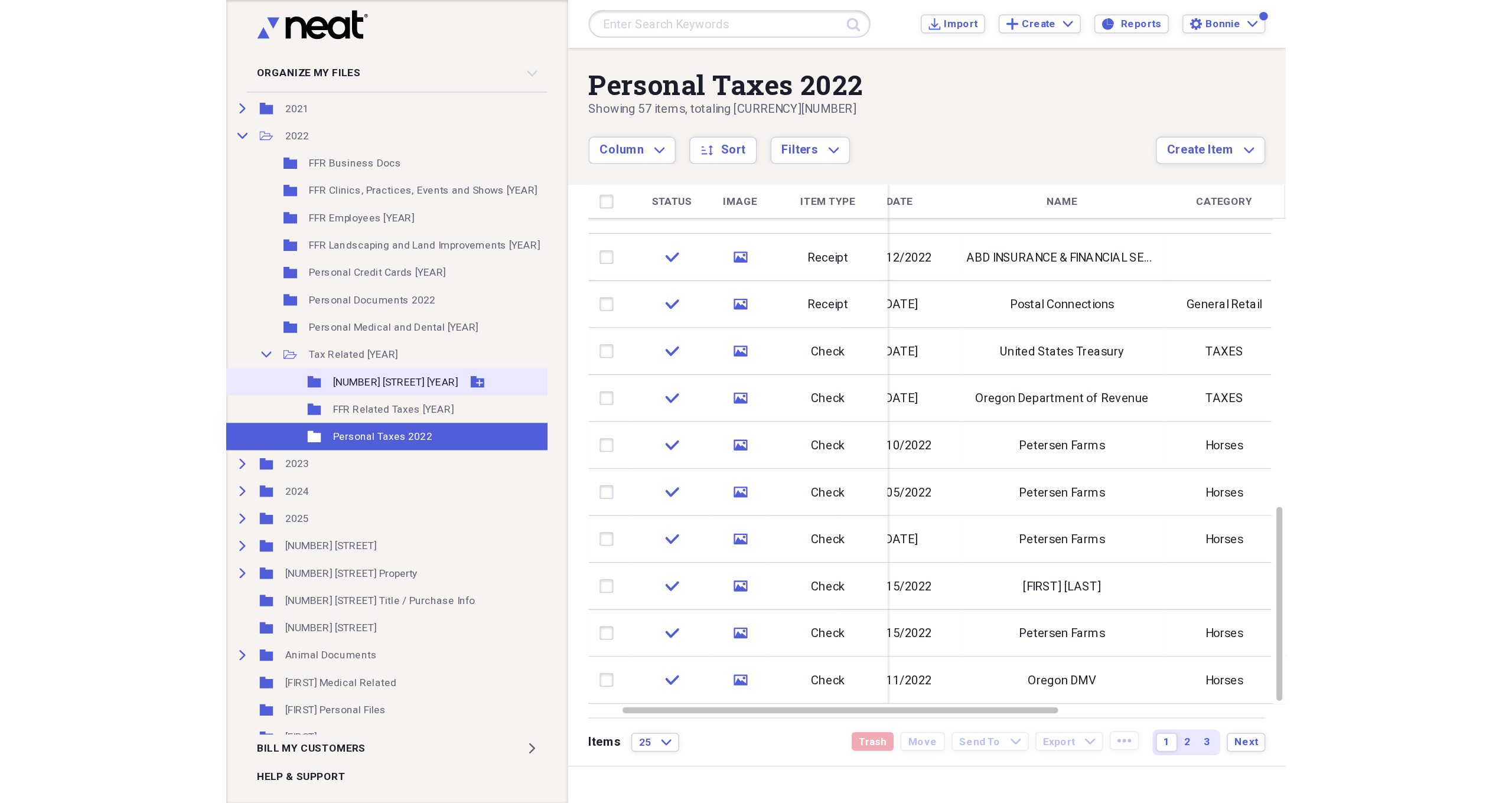 scroll, scrollTop: 192, scrollLeft: 15, axis: both 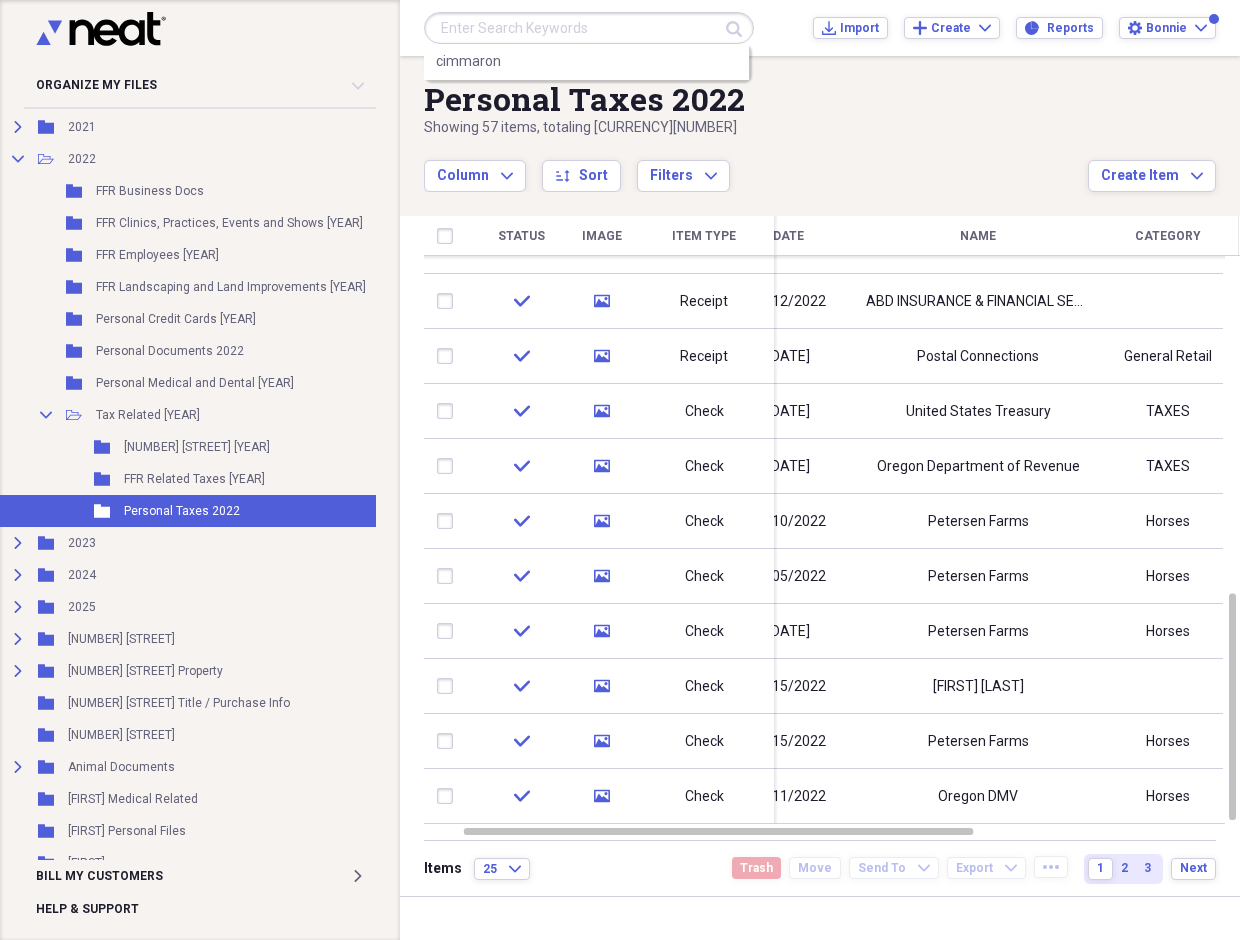 click at bounding box center (589, 28) 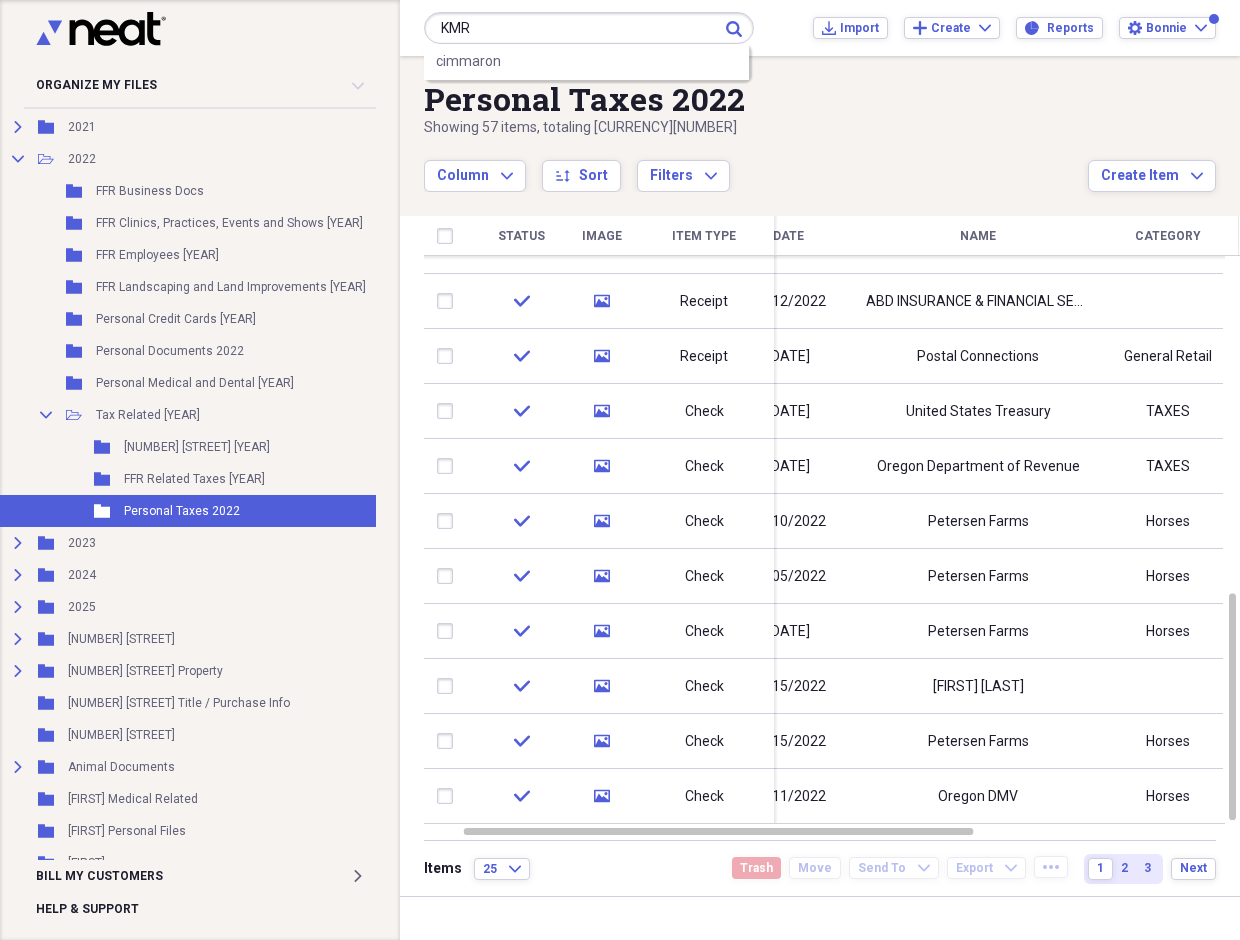 type on "KMR" 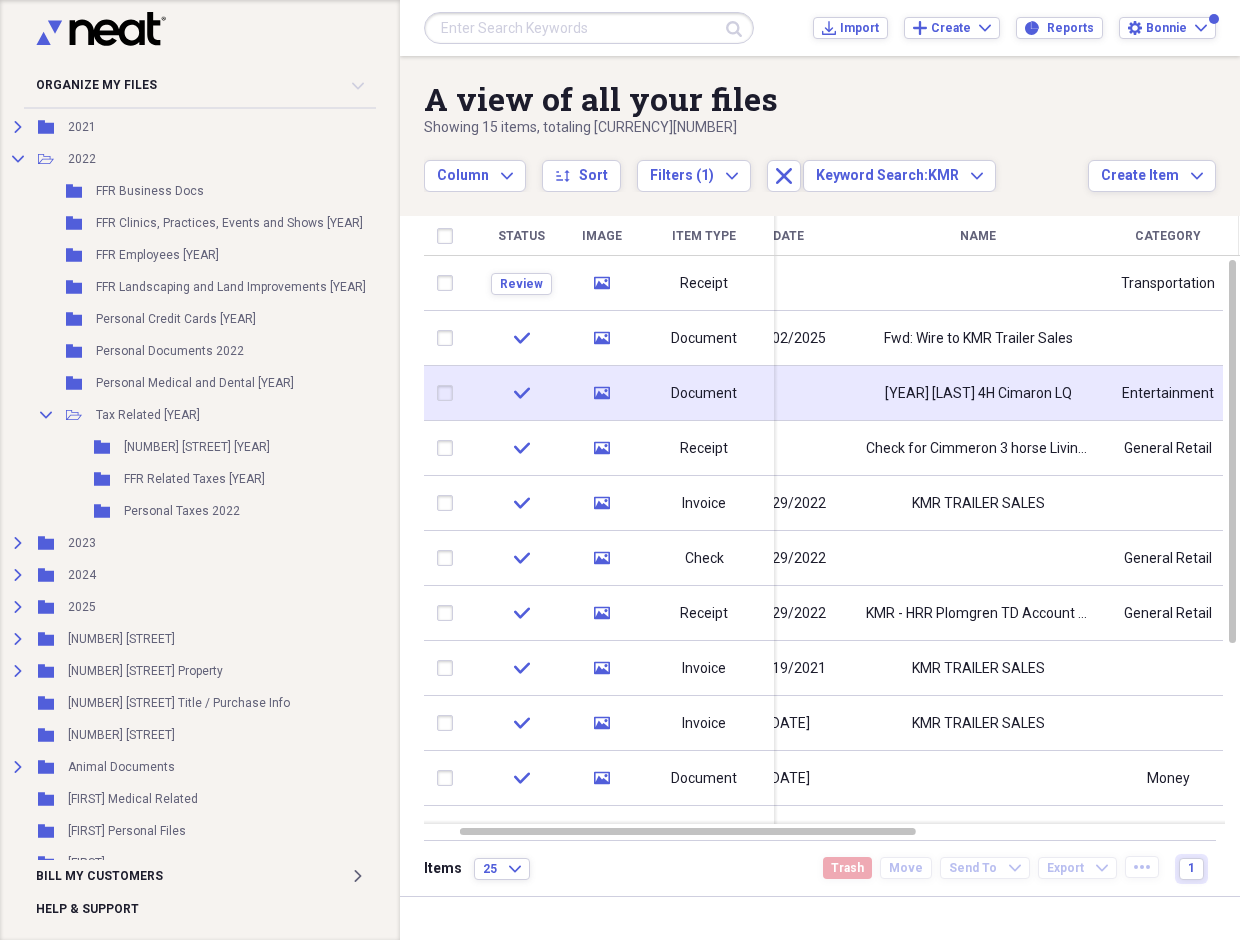 click on "[YEAR] [LAST] 4H Cimaron LQ" at bounding box center [978, 394] 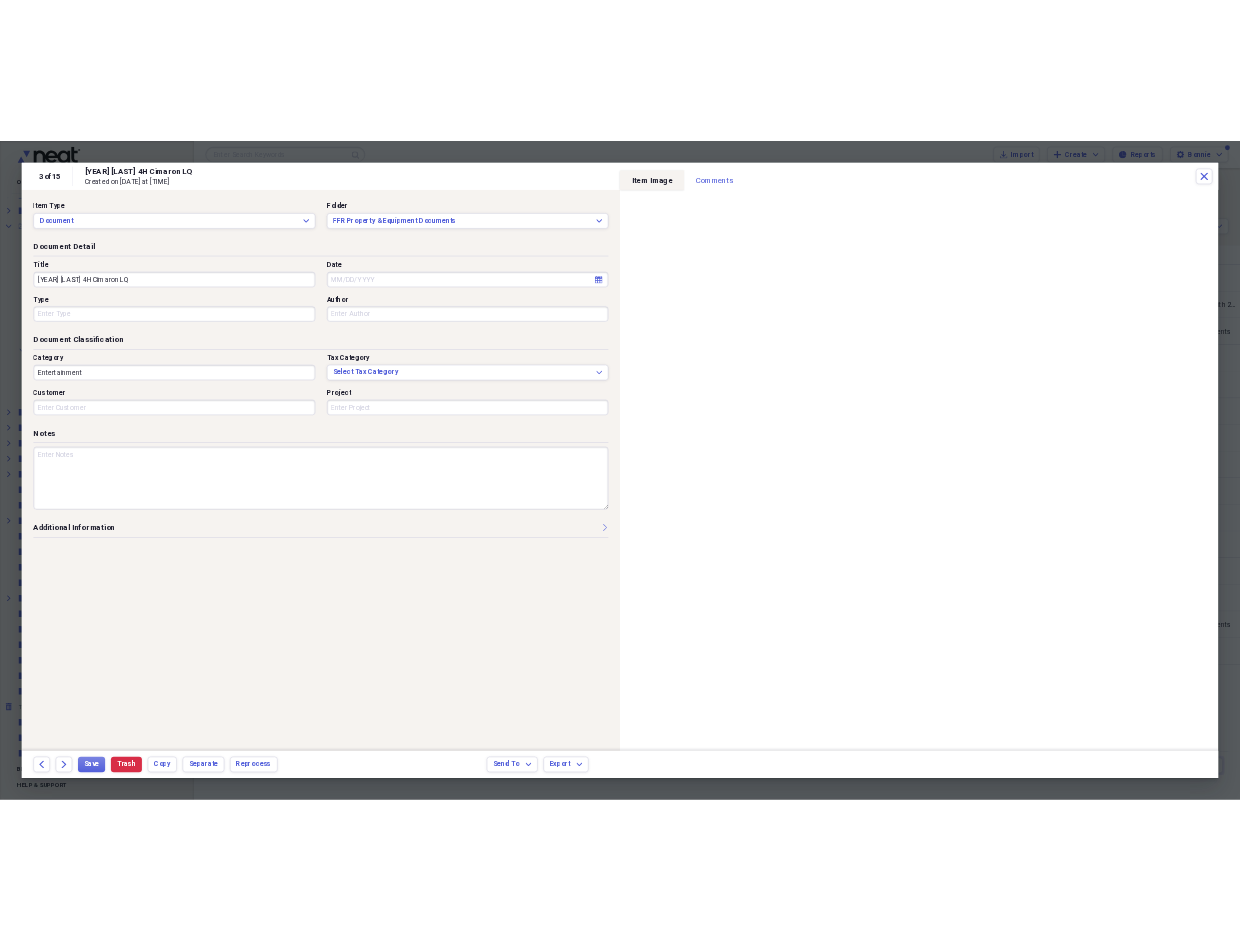 scroll, scrollTop: 300, scrollLeft: 26, axis: both 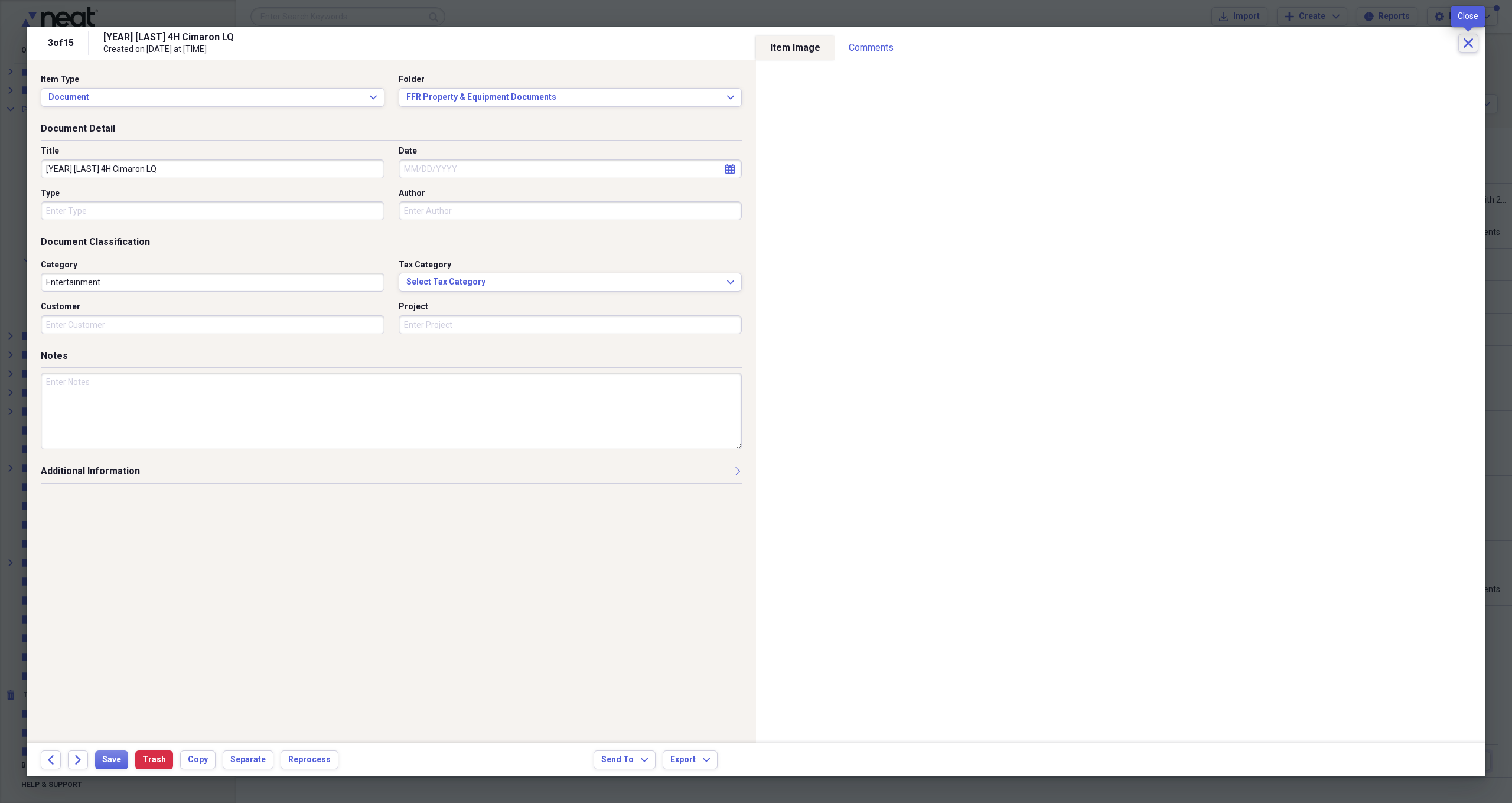 click on "Close" 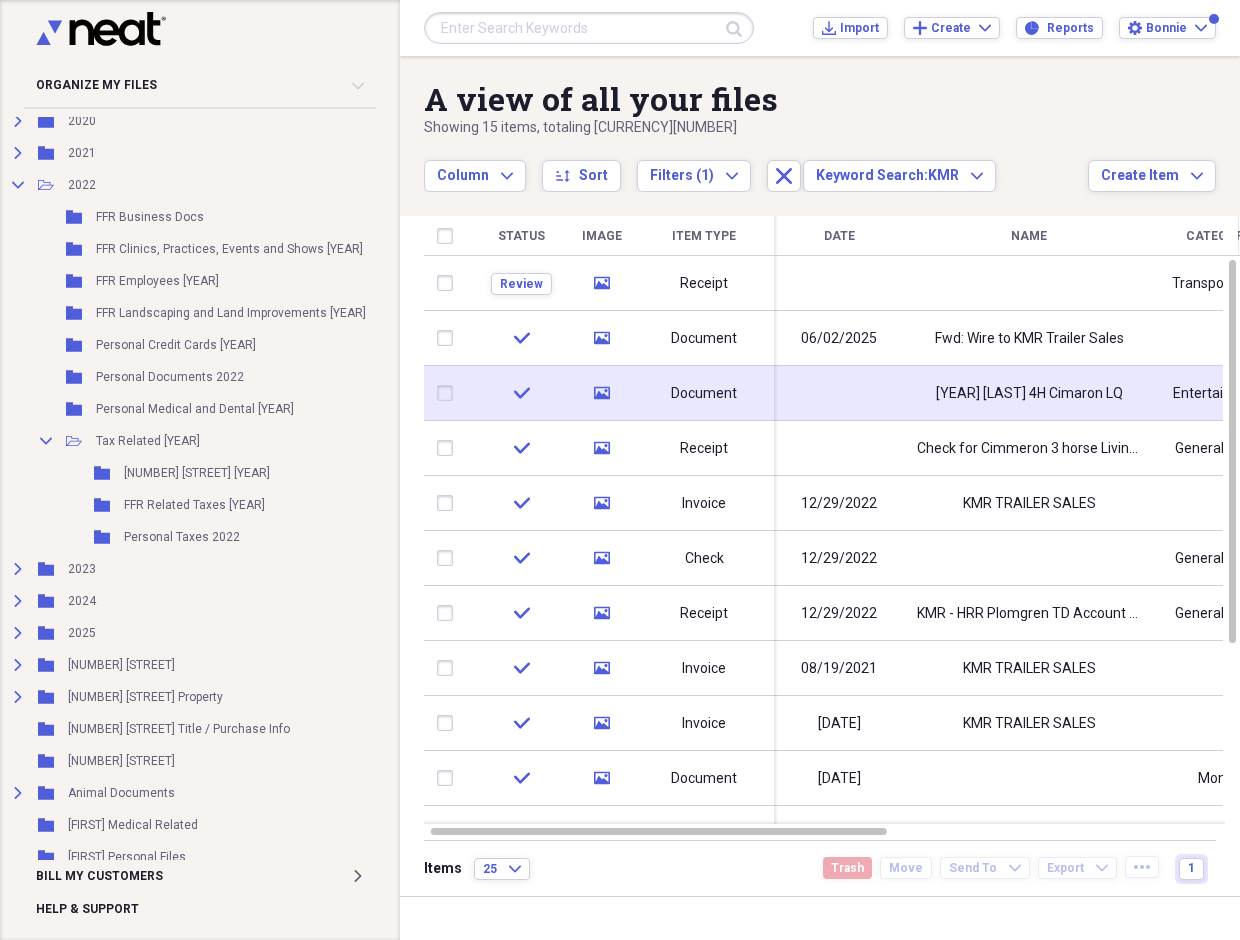 click on "[YEAR] [LAST] 4H Cimaron LQ" at bounding box center [1029, 393] 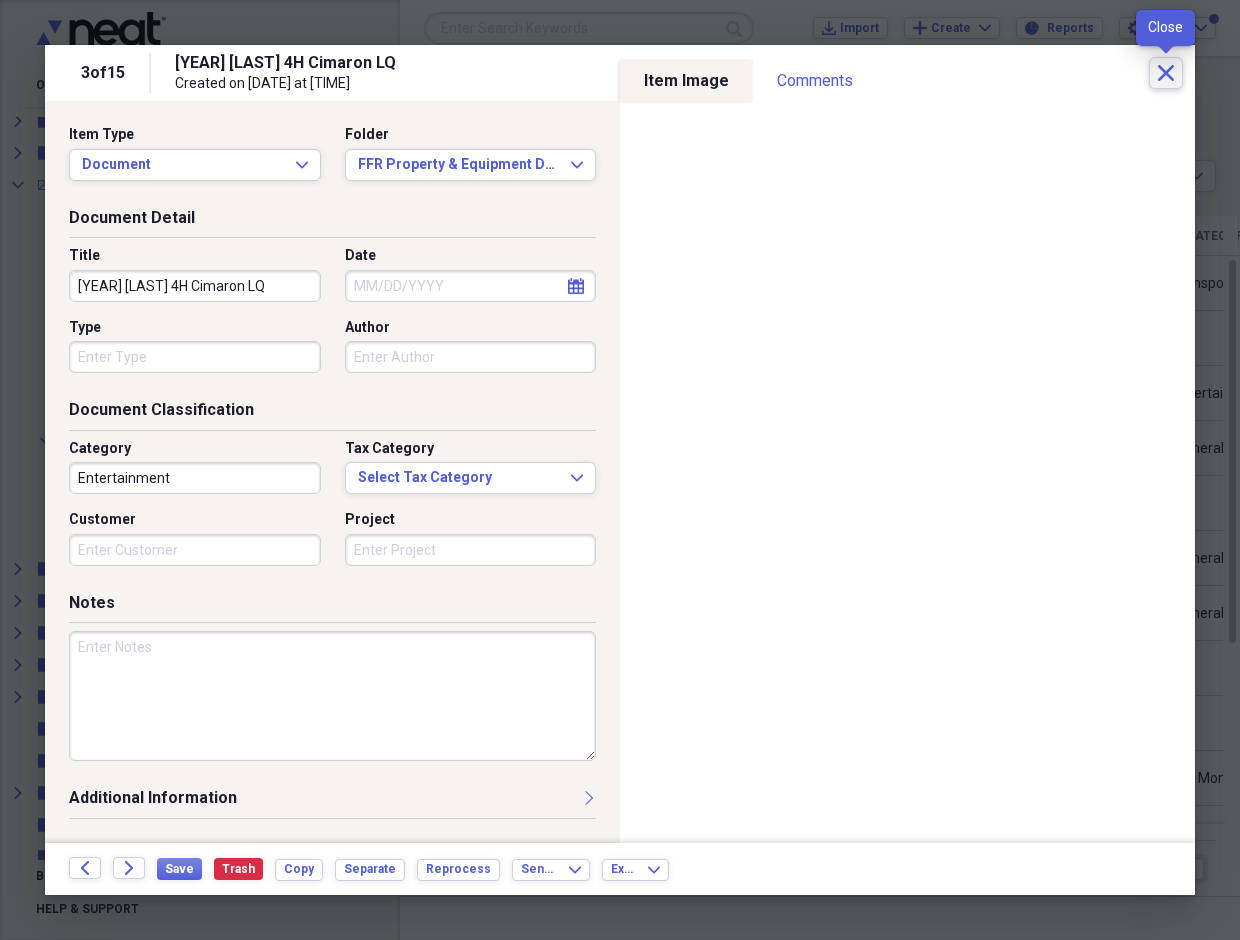 click on "Close" 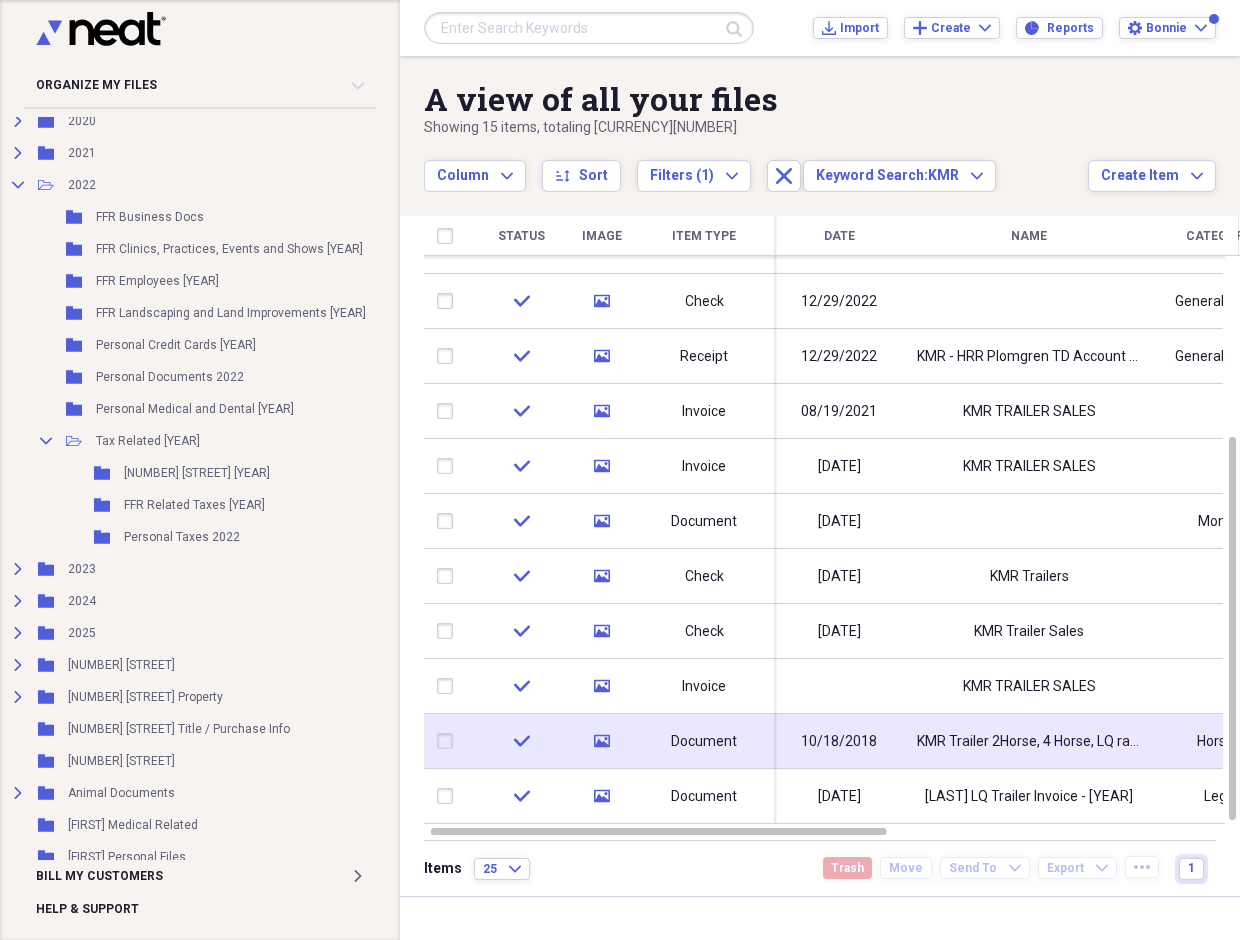click on "KMR Trailer 2Horse, 4 Horse, LQ ramp" at bounding box center (1029, 742) 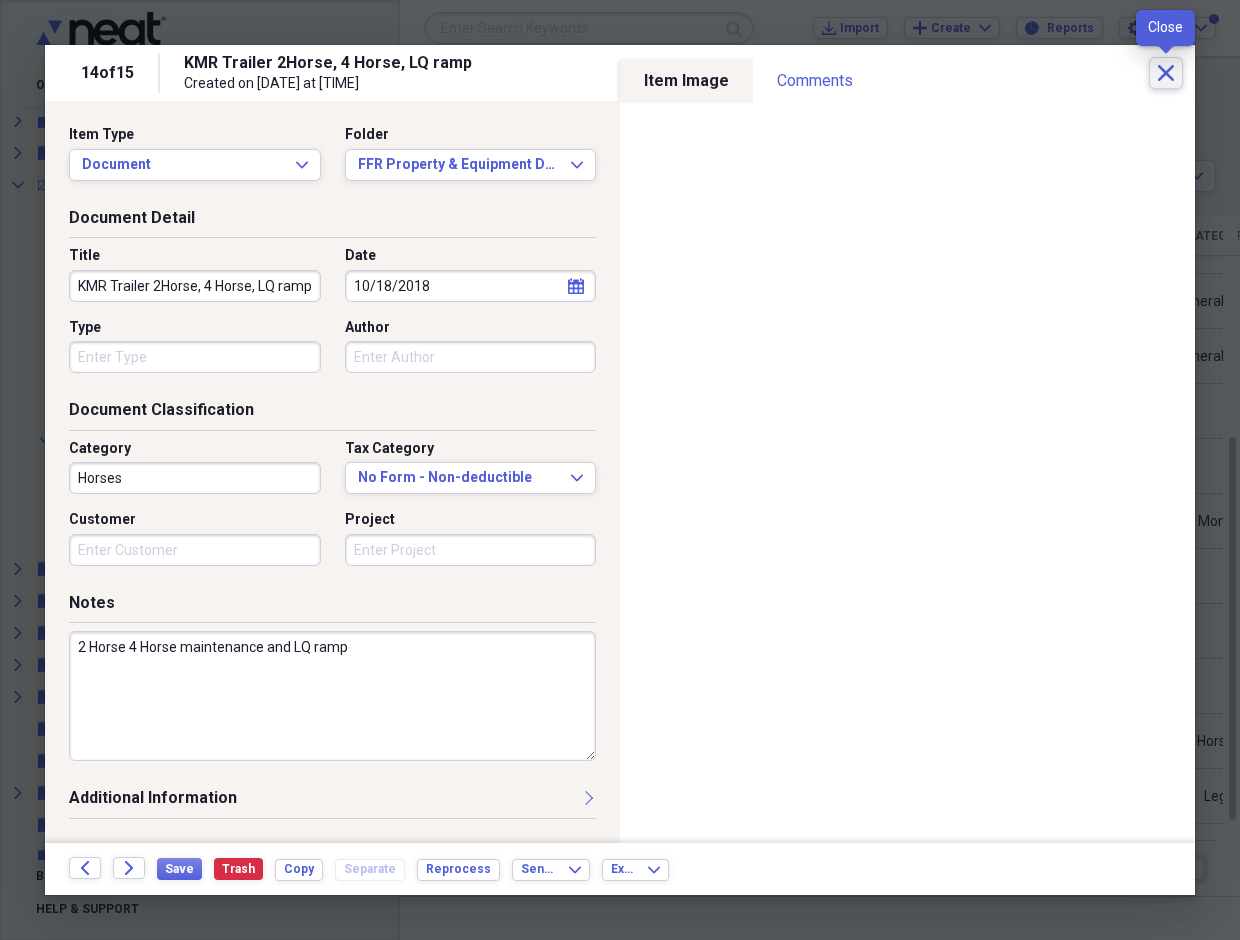 click on "Close" at bounding box center (1166, 73) 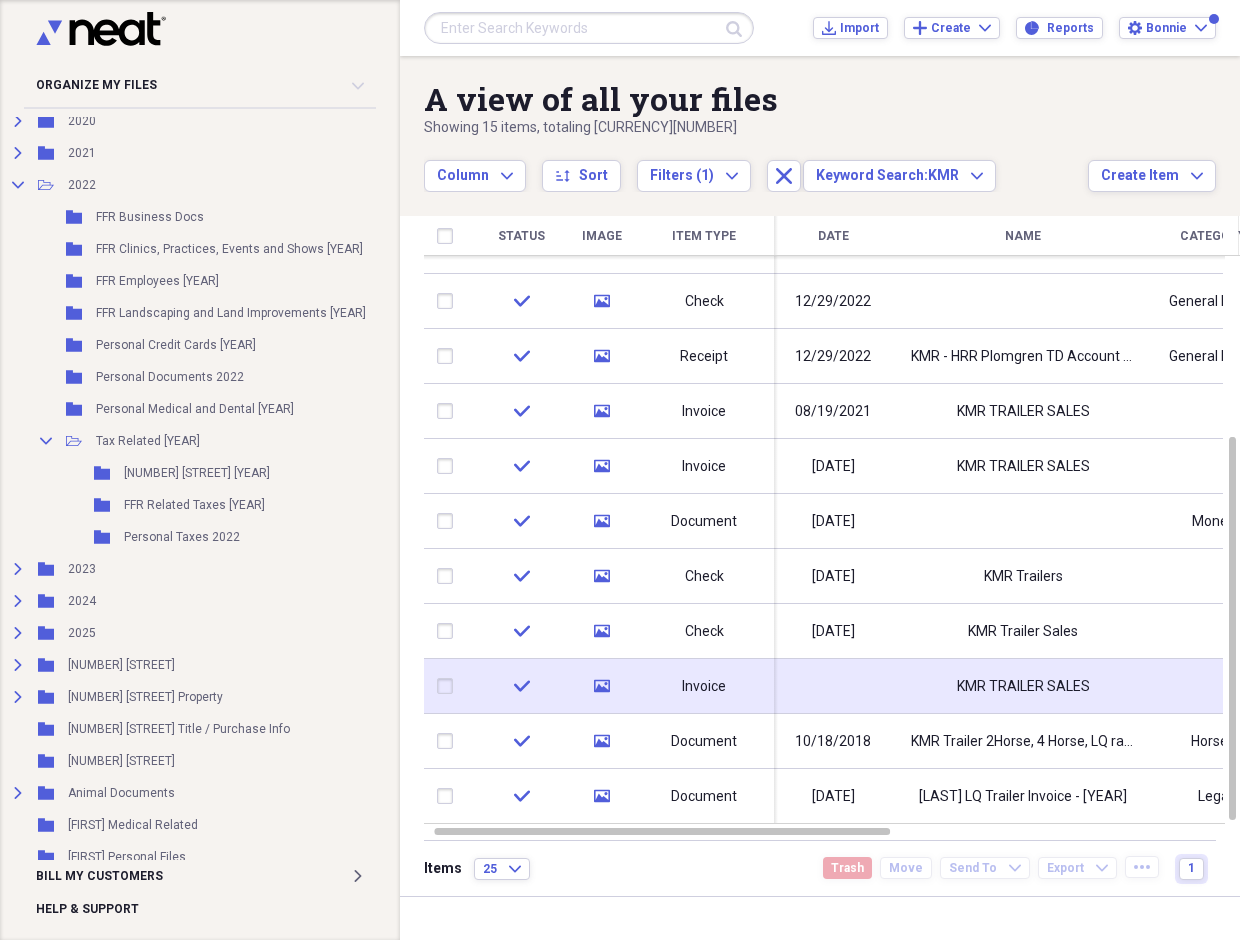 click on "KMR TRAILER SALES" at bounding box center (1023, 687) 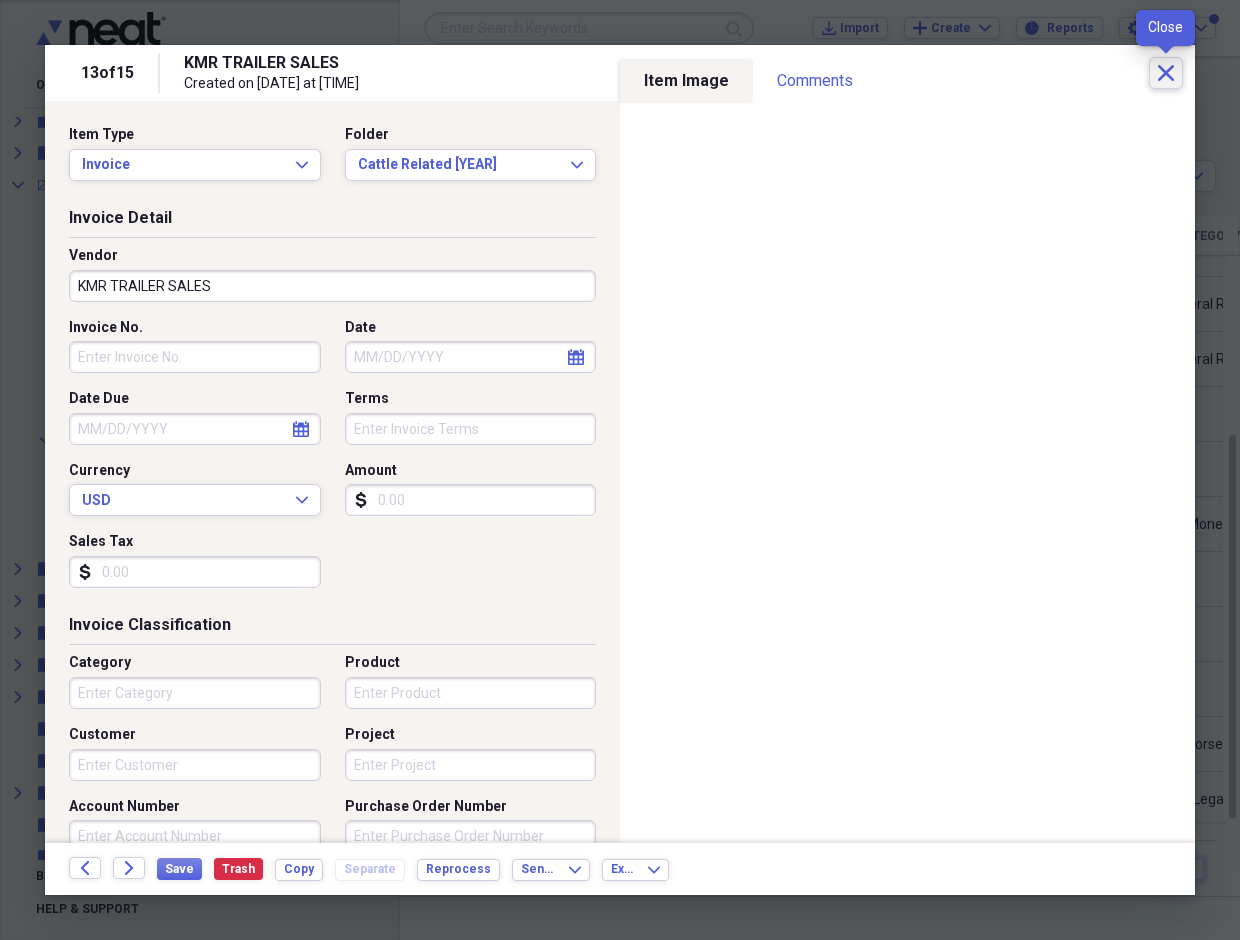 click on "Close" at bounding box center (1166, 73) 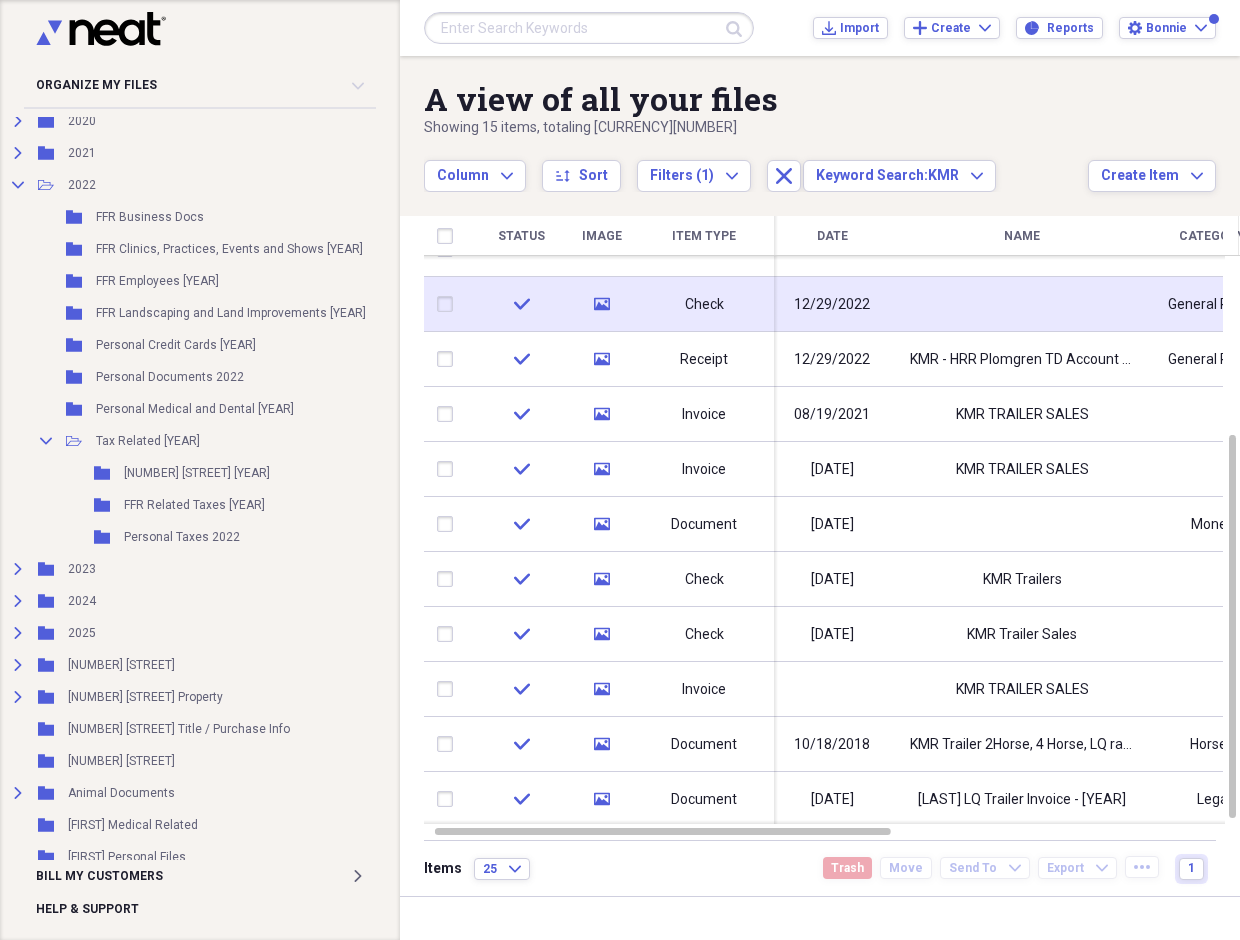 click at bounding box center (1022, 304) 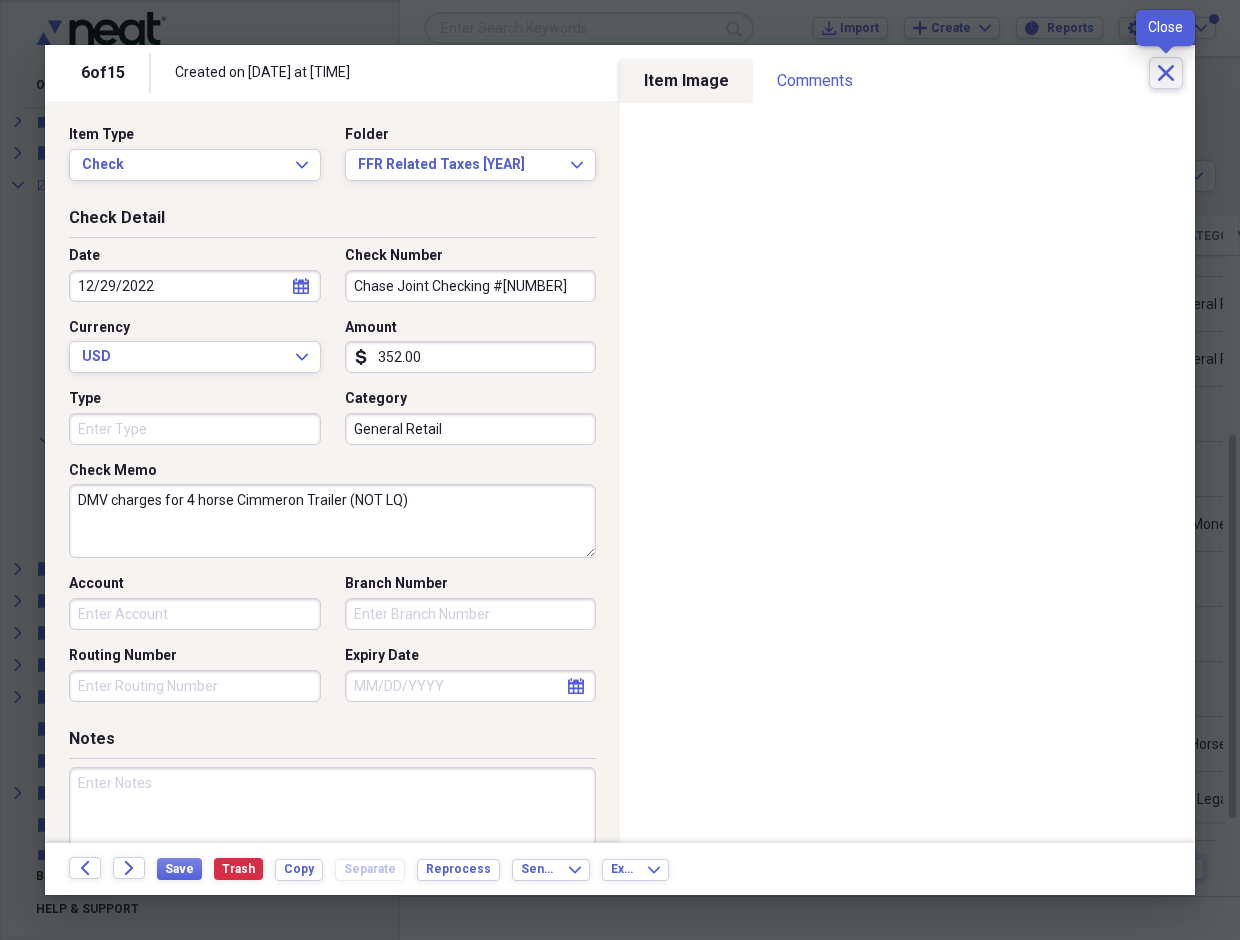 click 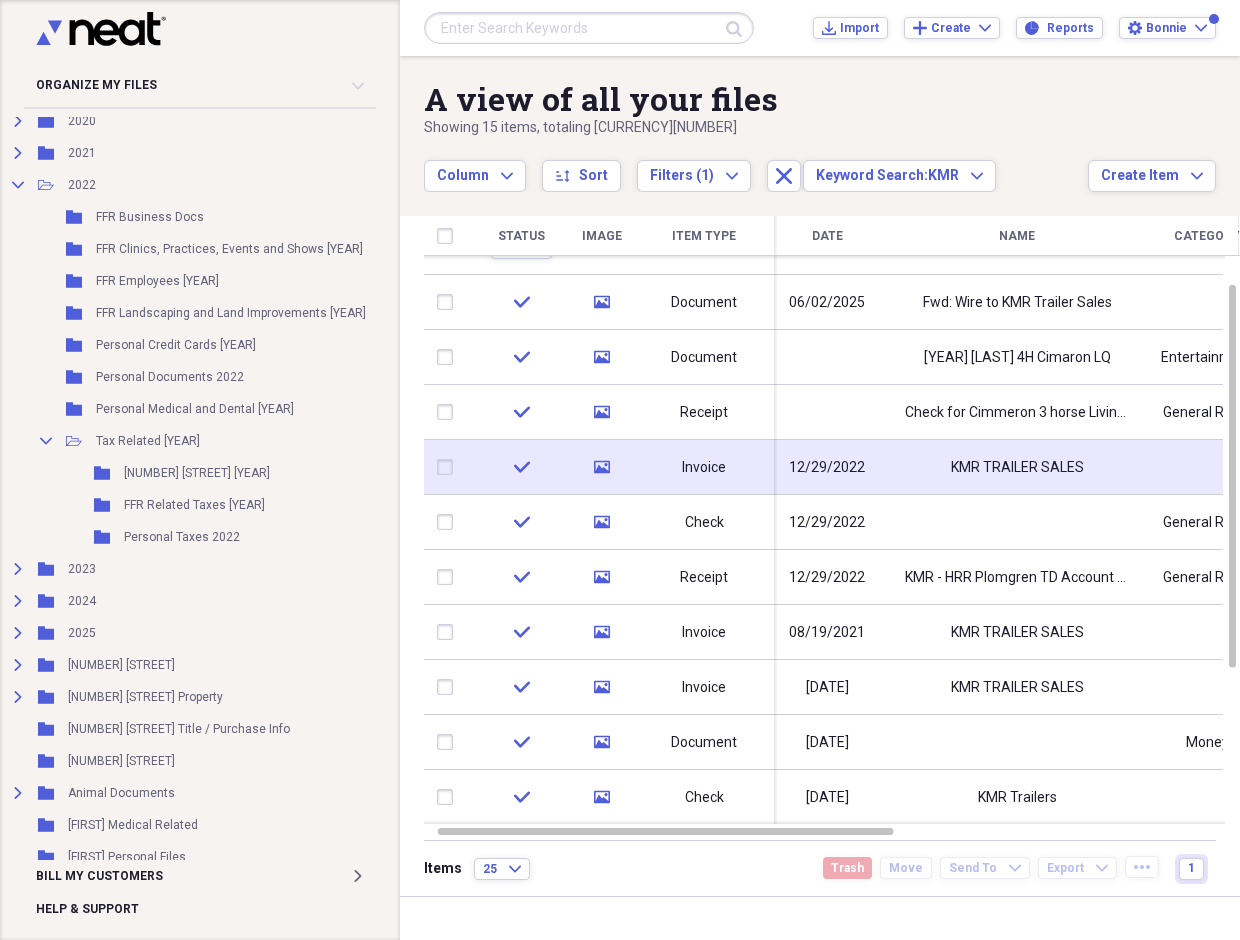 click on "KMR TRAILER SALES" at bounding box center [1017, 467] 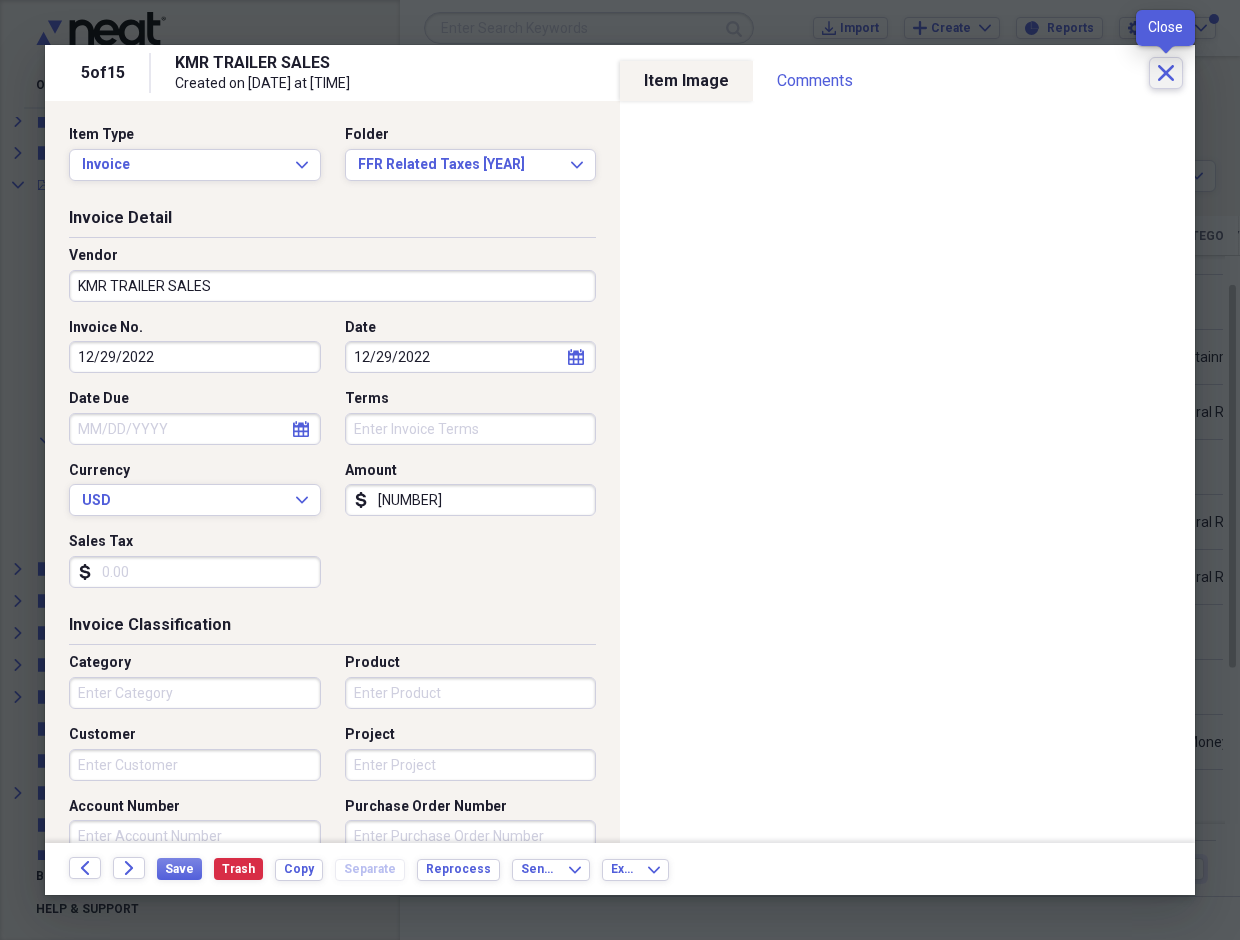 click 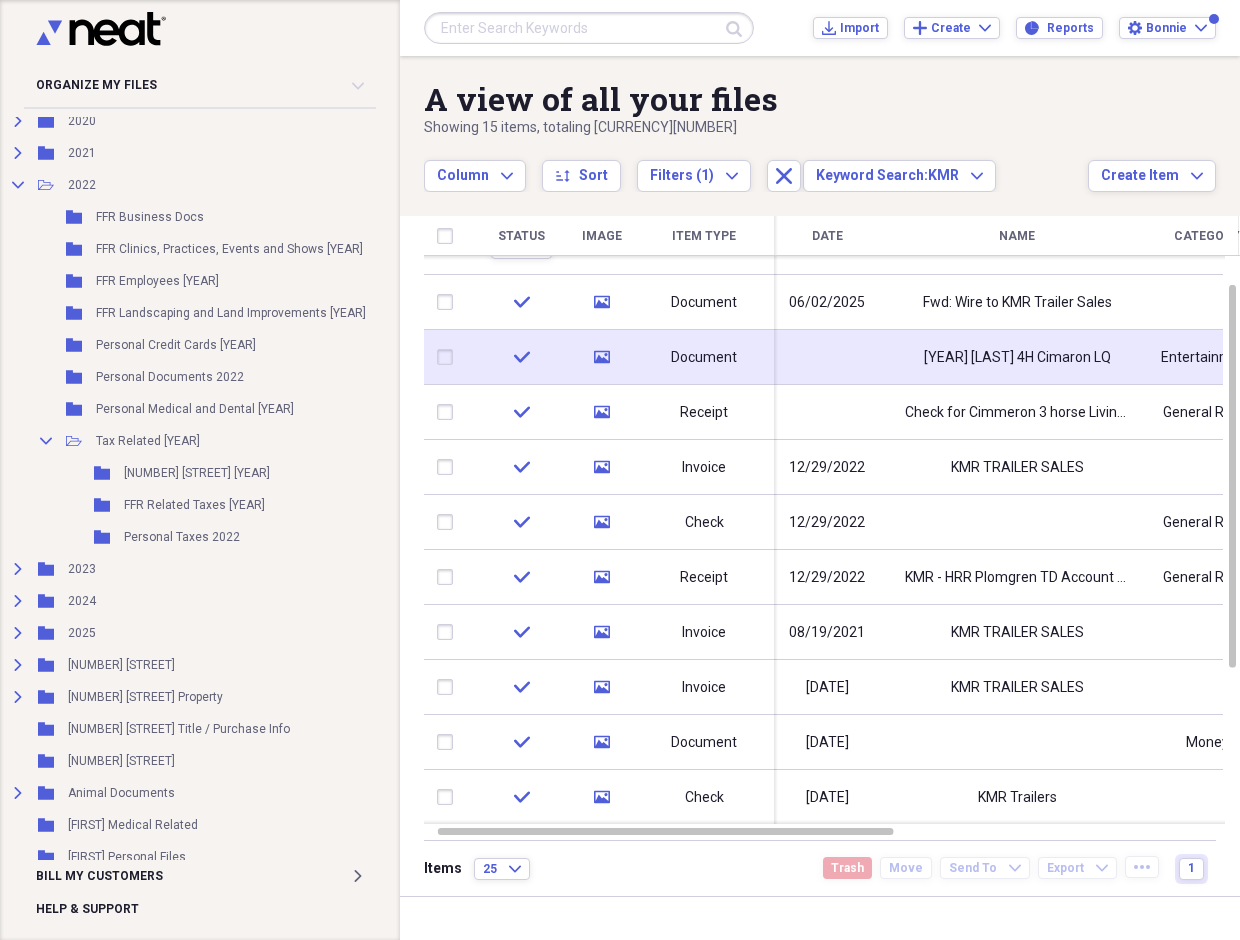 click on "[YEAR] [LAST] 4H Cimaron LQ" at bounding box center (1017, 358) 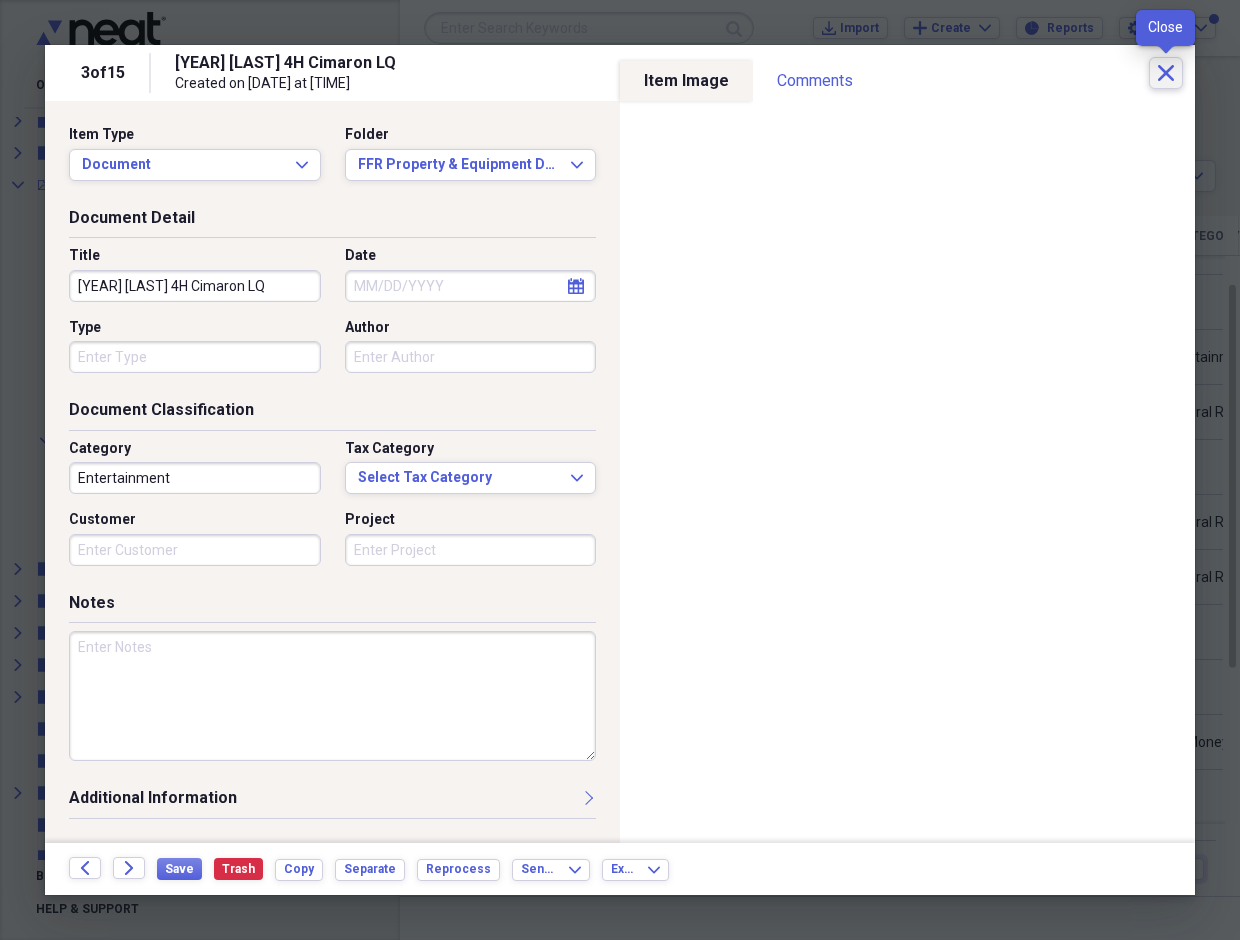 click 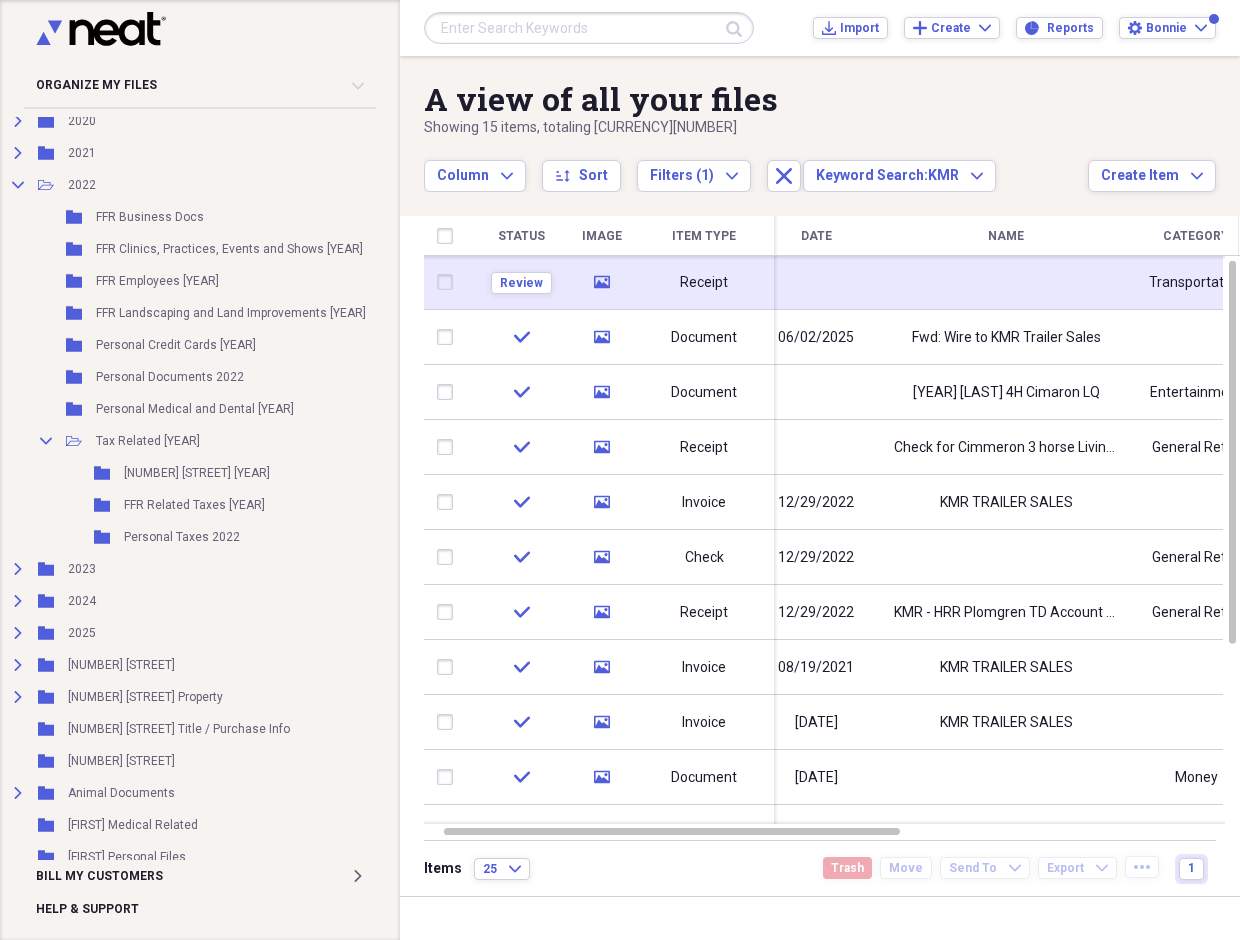 click at bounding box center (816, 282) 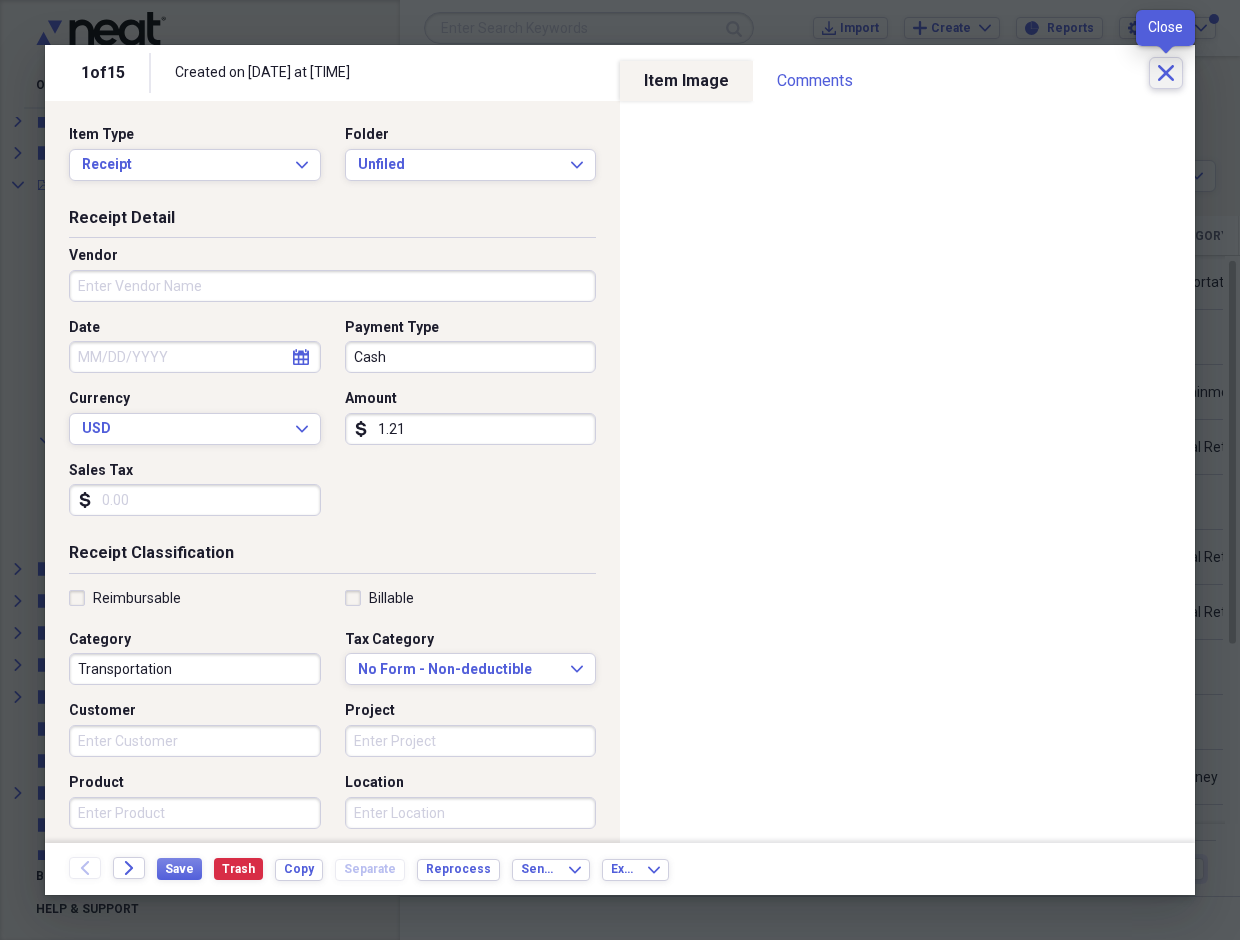 click 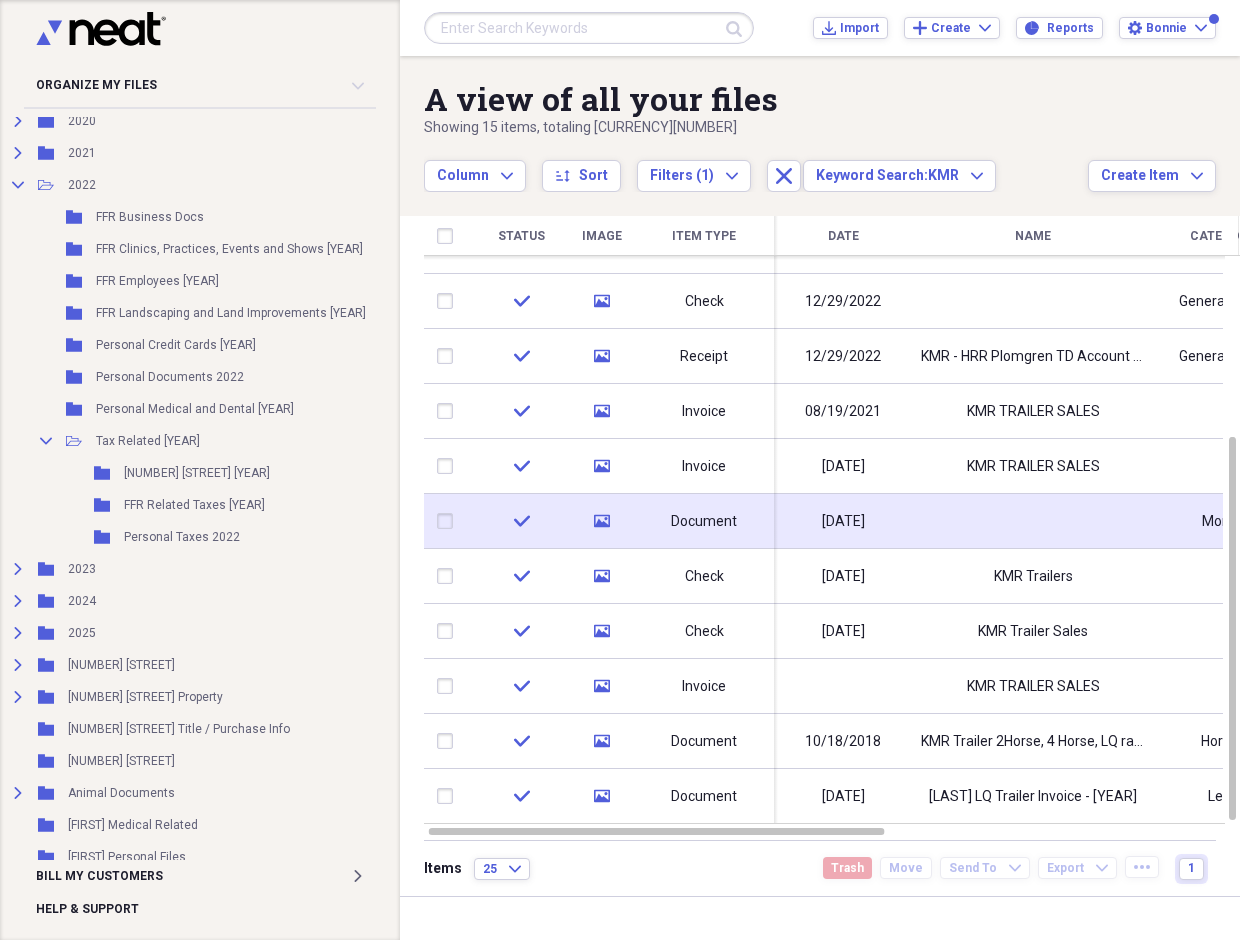 click at bounding box center [1033, 521] 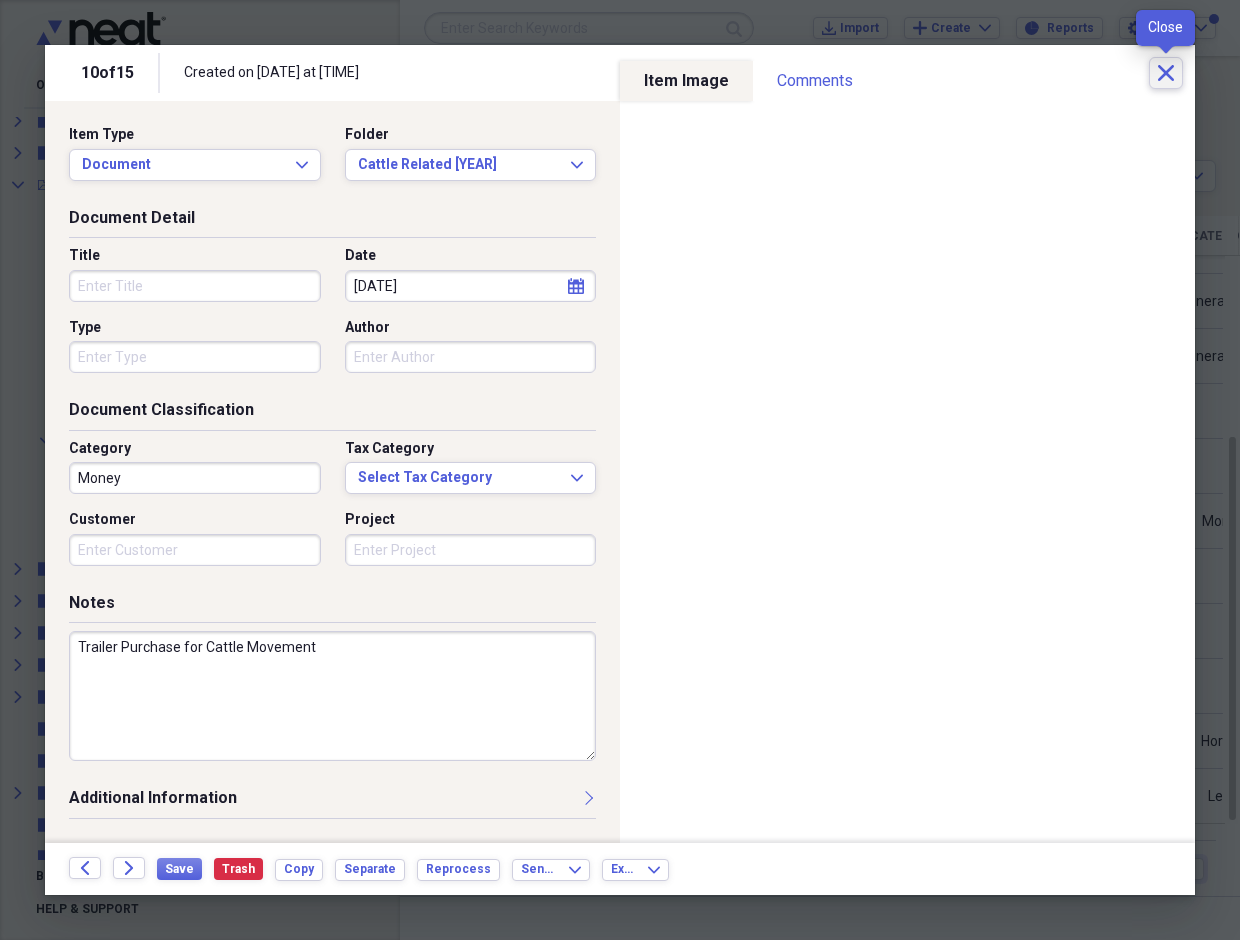 click on "Close" at bounding box center (1166, 73) 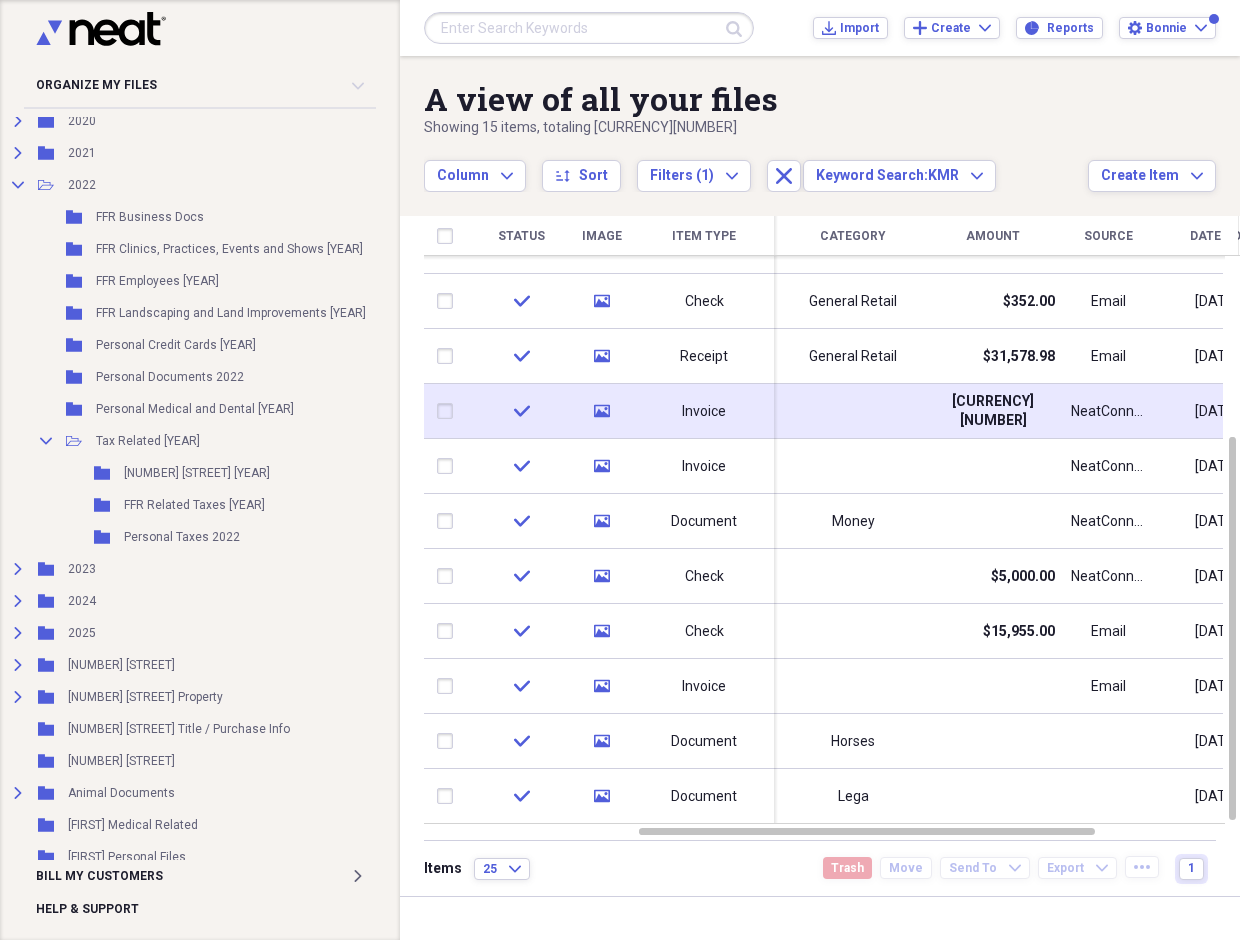 click at bounding box center (853, 411) 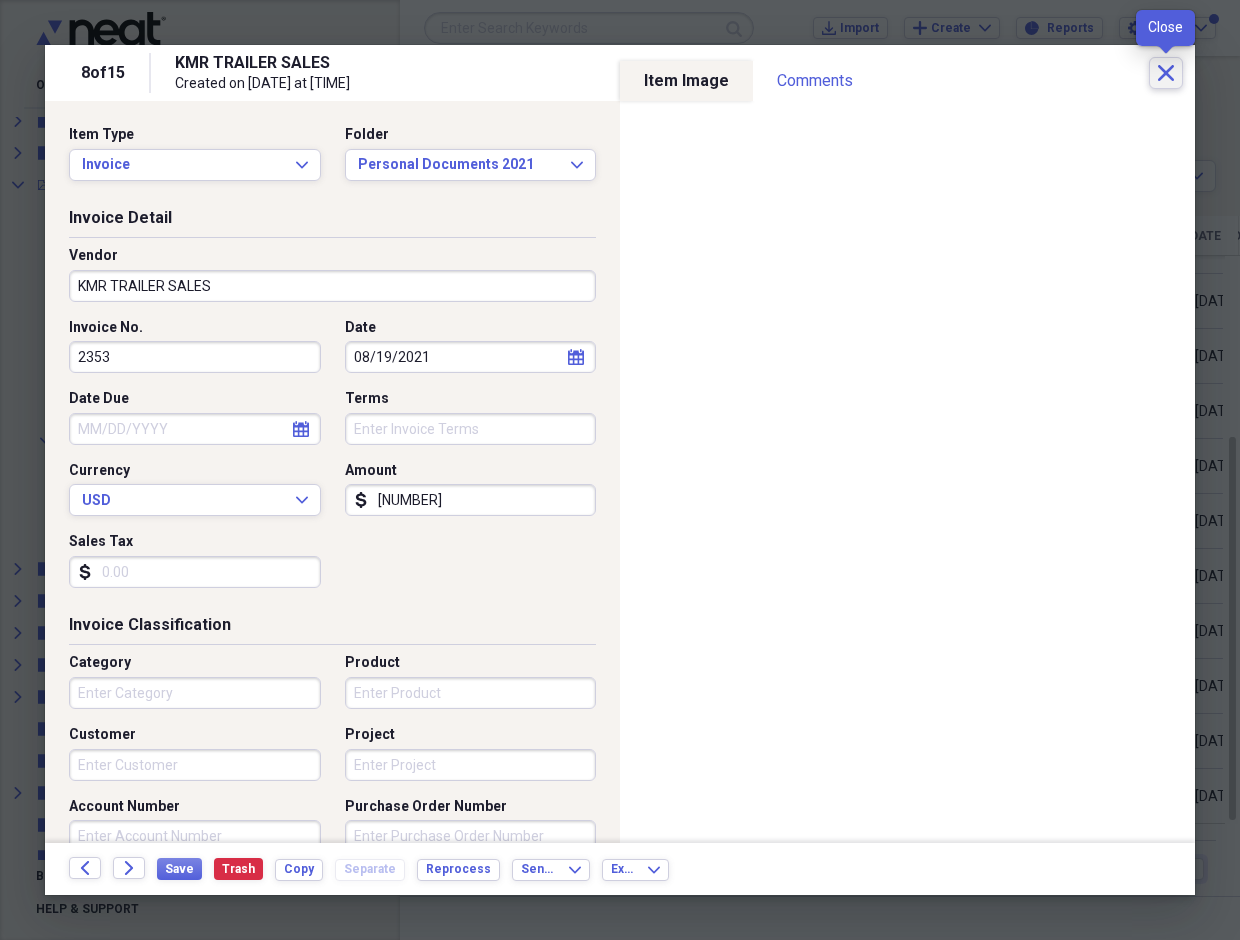 click on "Close" at bounding box center [1166, 73] 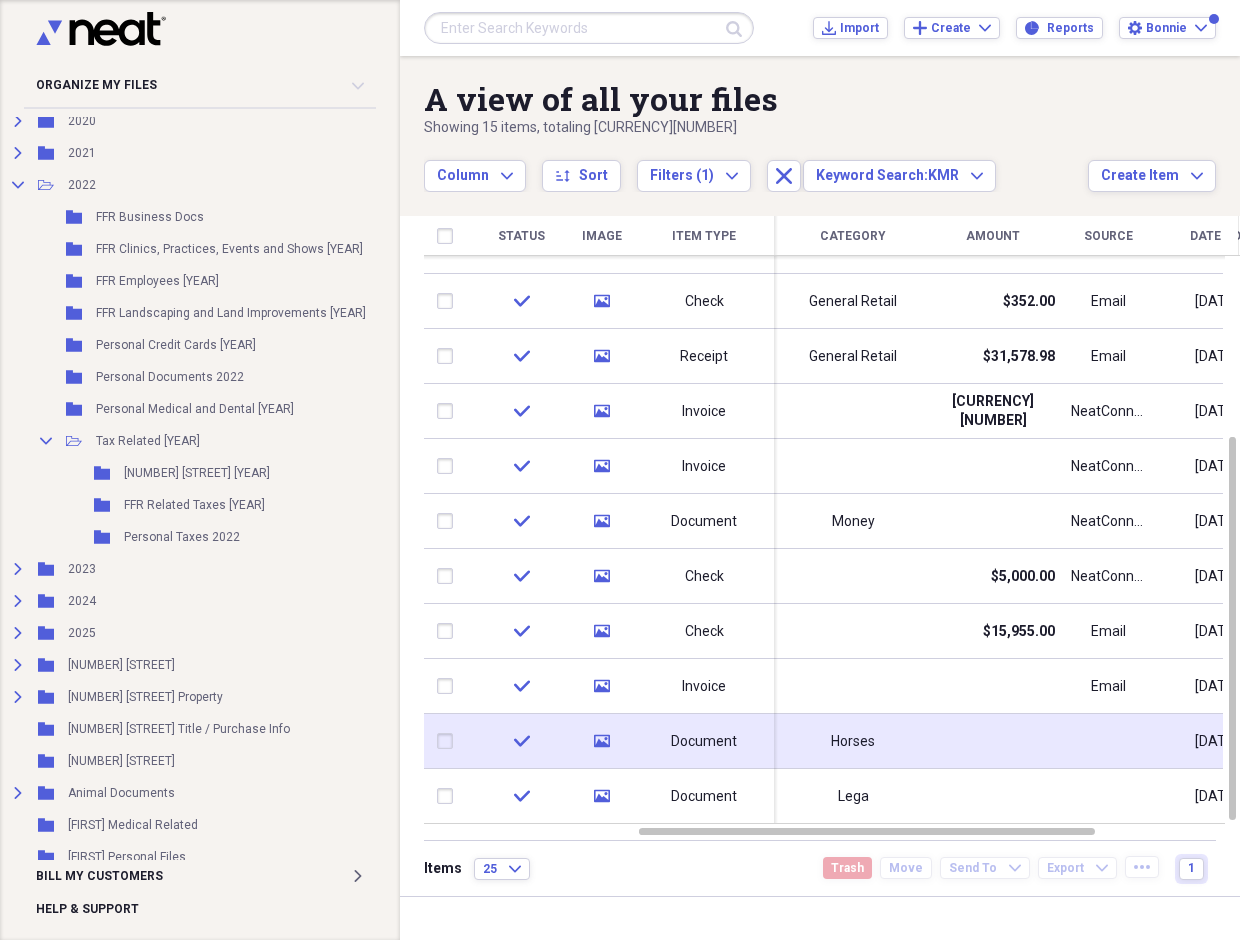 click on "Horses" at bounding box center (853, 741) 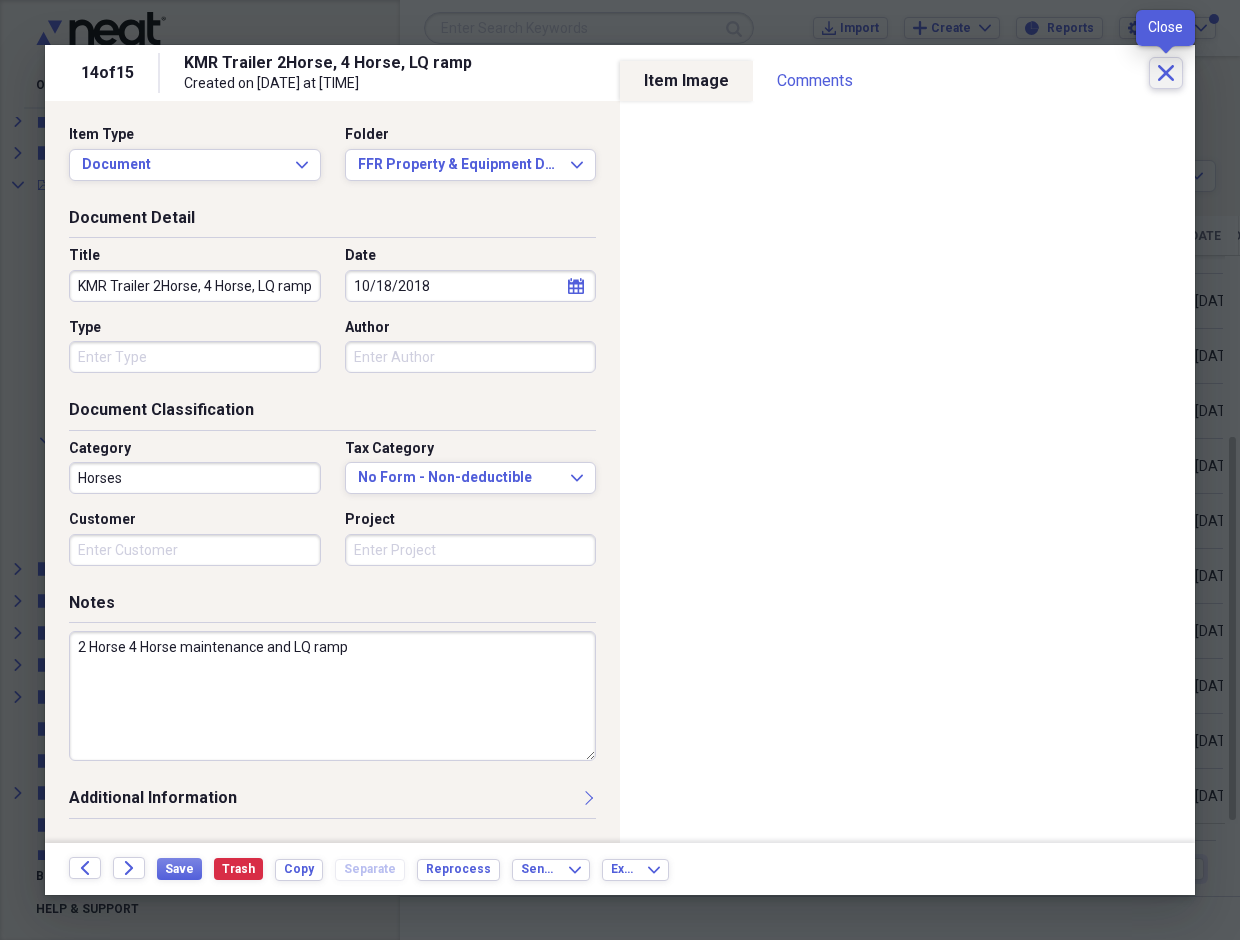 click on "Close" 